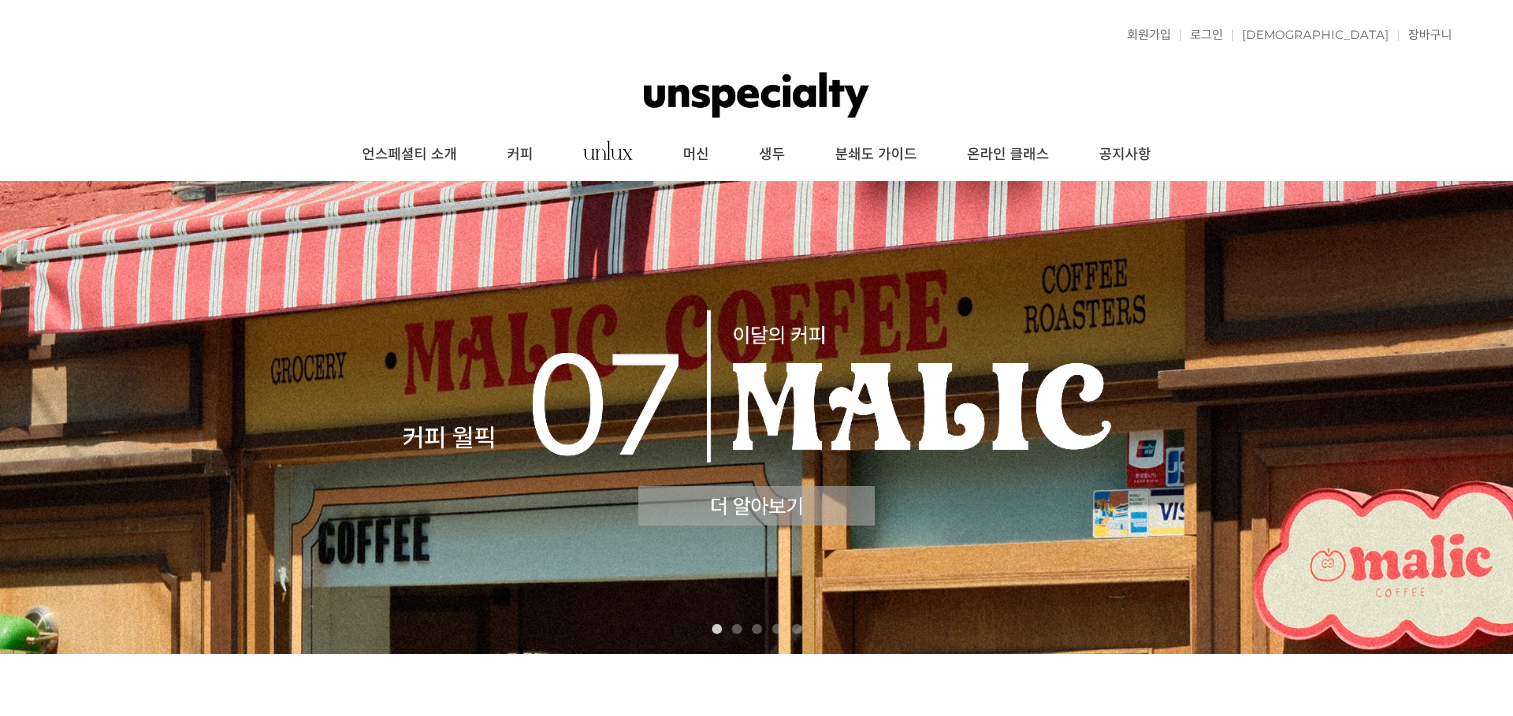 scroll, scrollTop: 0, scrollLeft: 0, axis: both 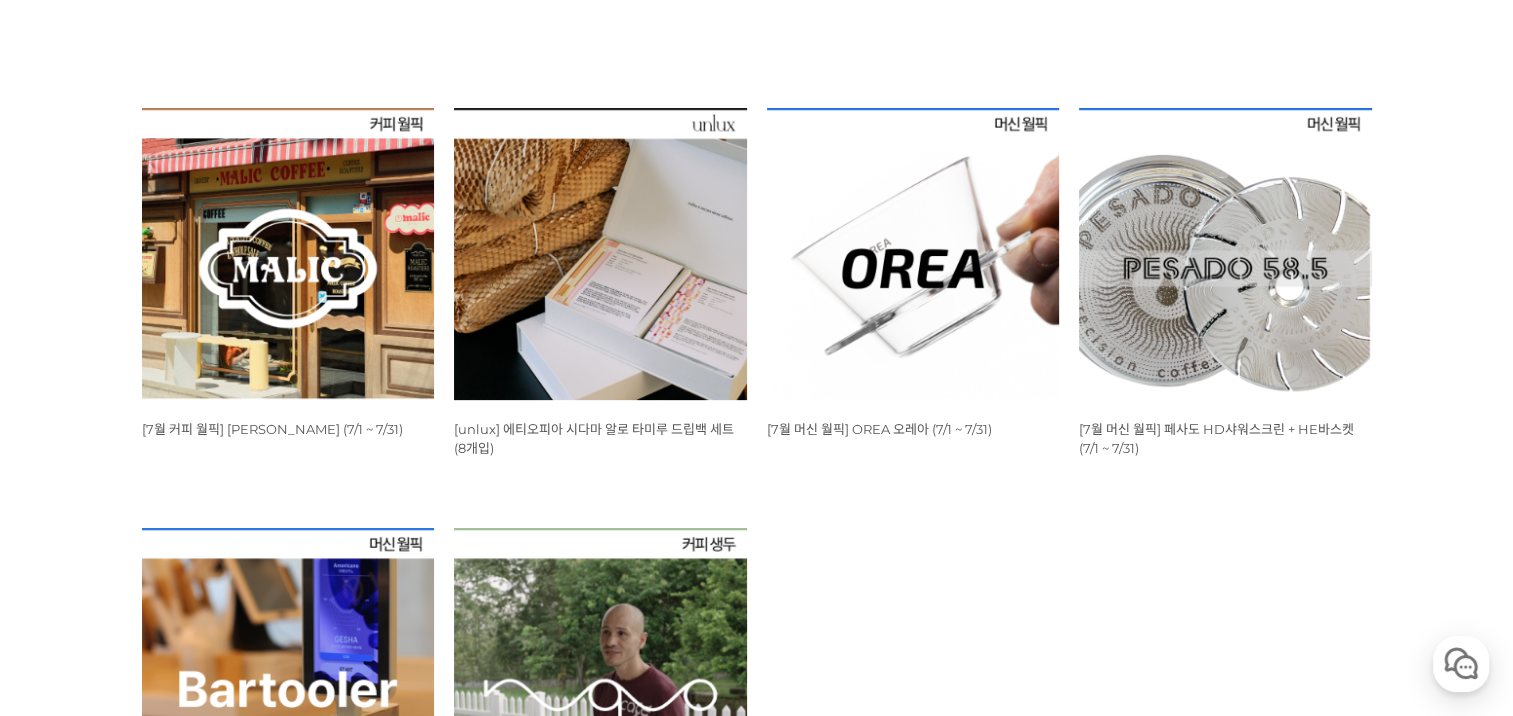 click at bounding box center (913, 254) 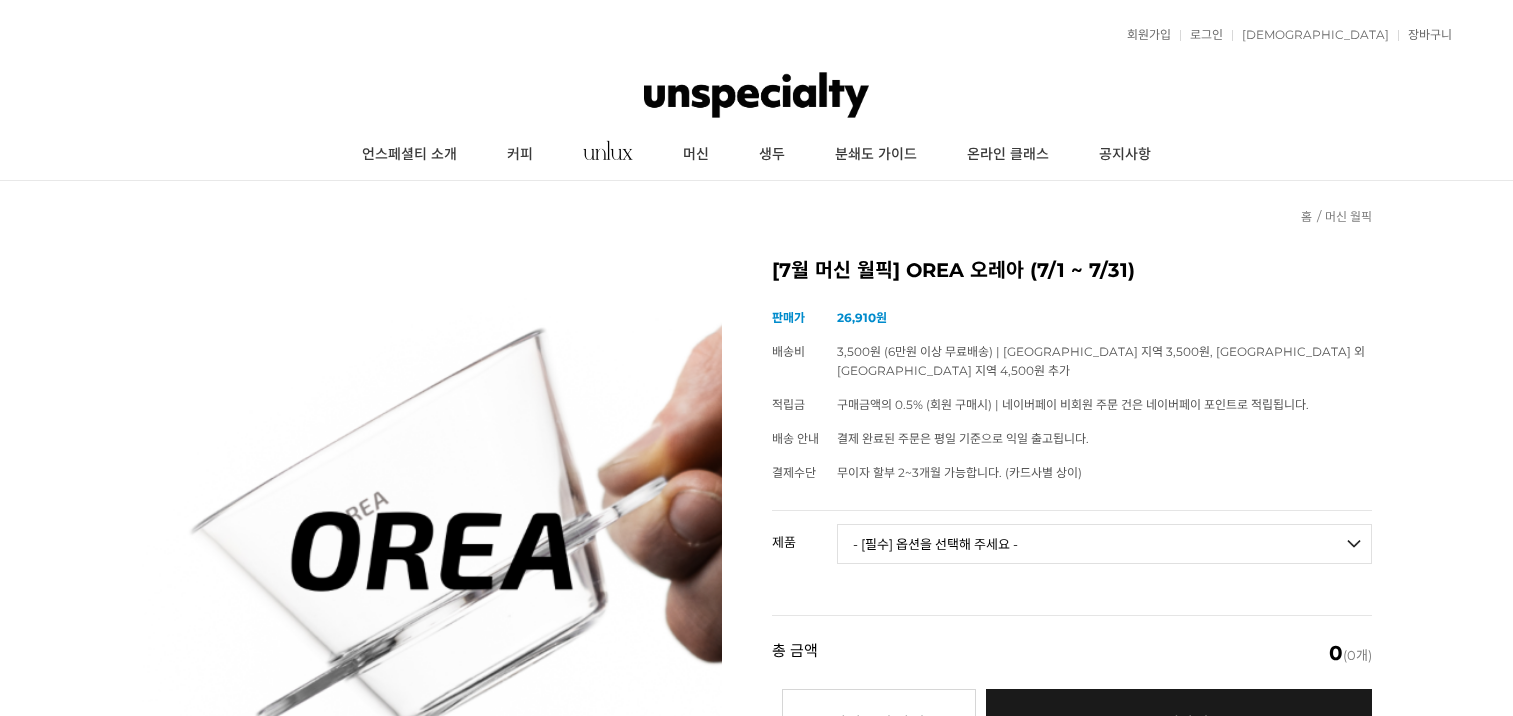 scroll, scrollTop: 0, scrollLeft: 0, axis: both 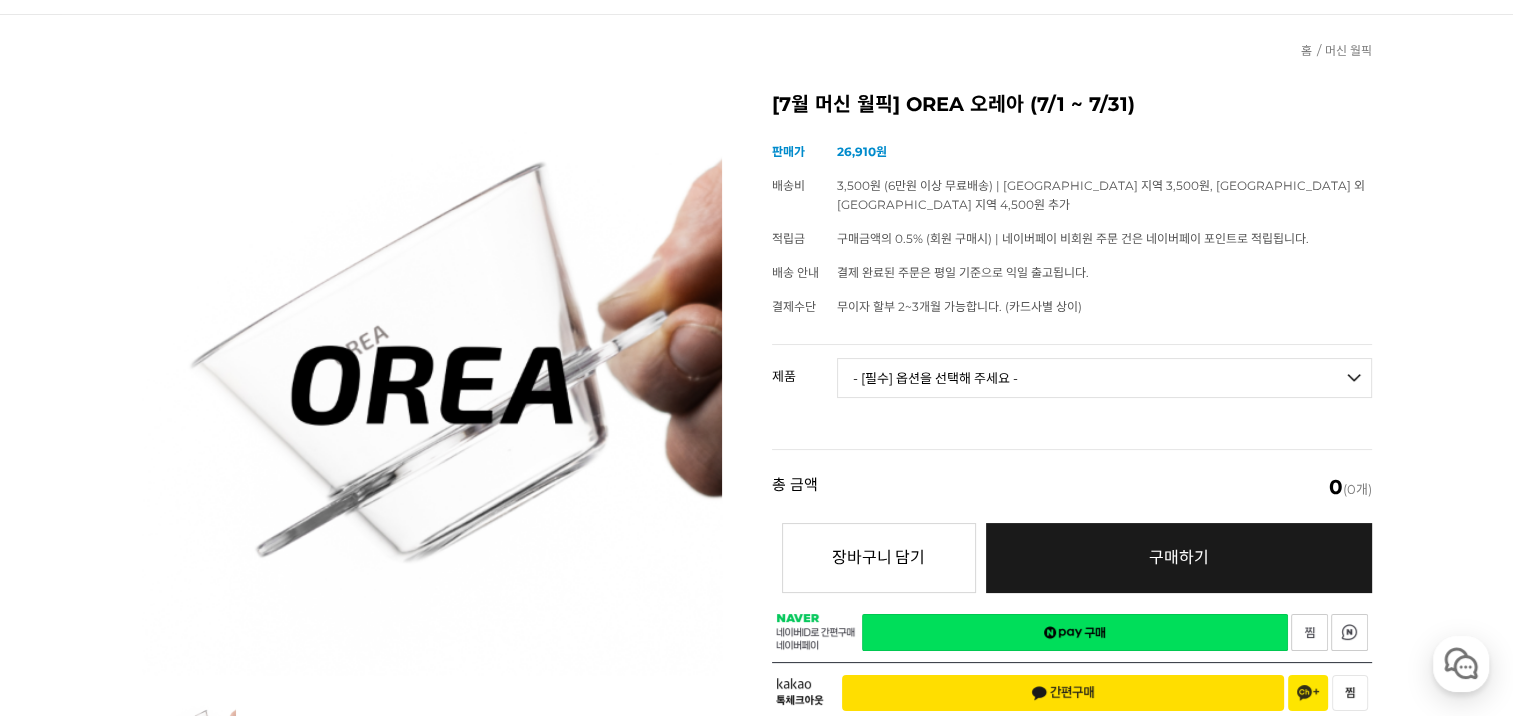 click on "- [필수] 옵션을 선택해 주세요 - ------------------- OREA O1 BABY O 브루어 OREA V4 Narrow 브루어 세트 OREA 웨이브 필터 (100매) OREA 플랫 필터 (100매)" at bounding box center (1104, 378) 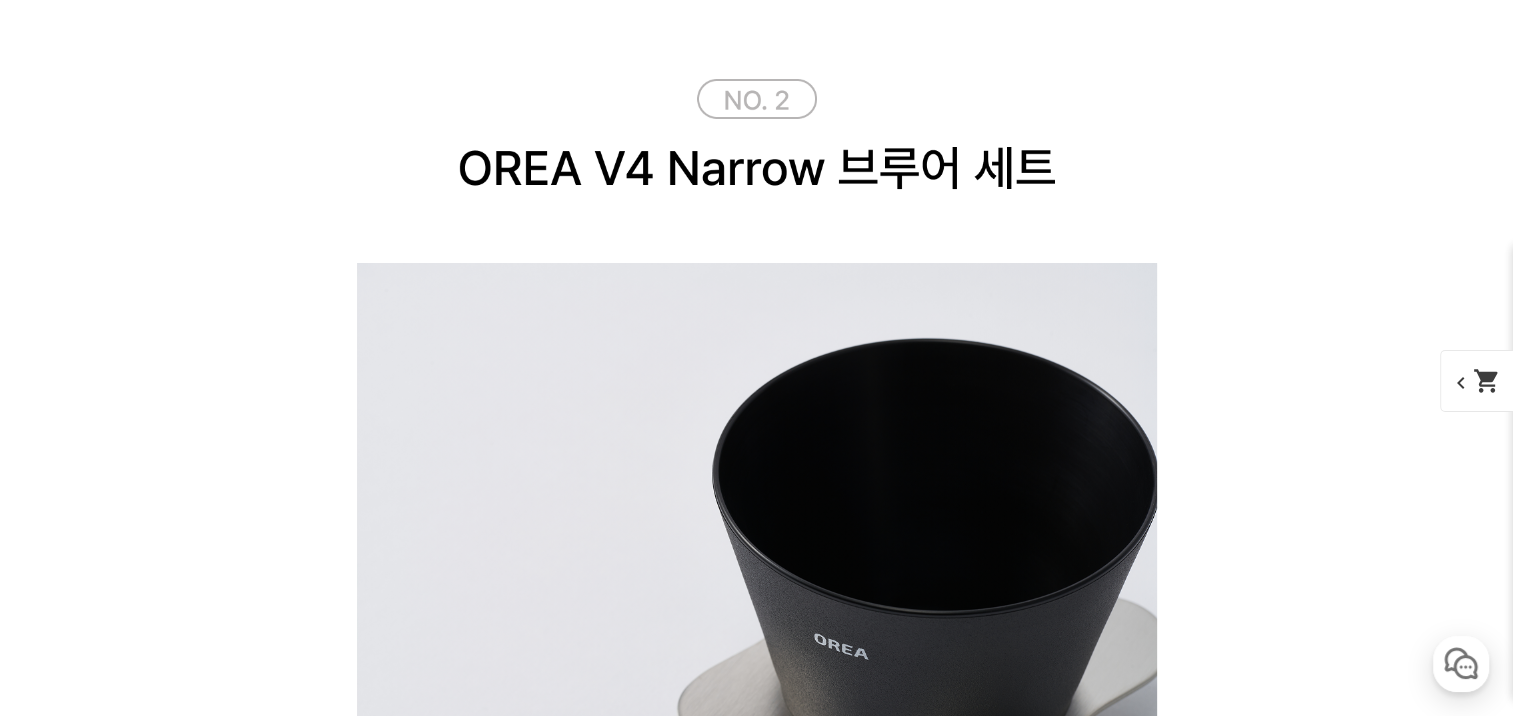 click on "상세 정보" at bounding box center (296, 17956) 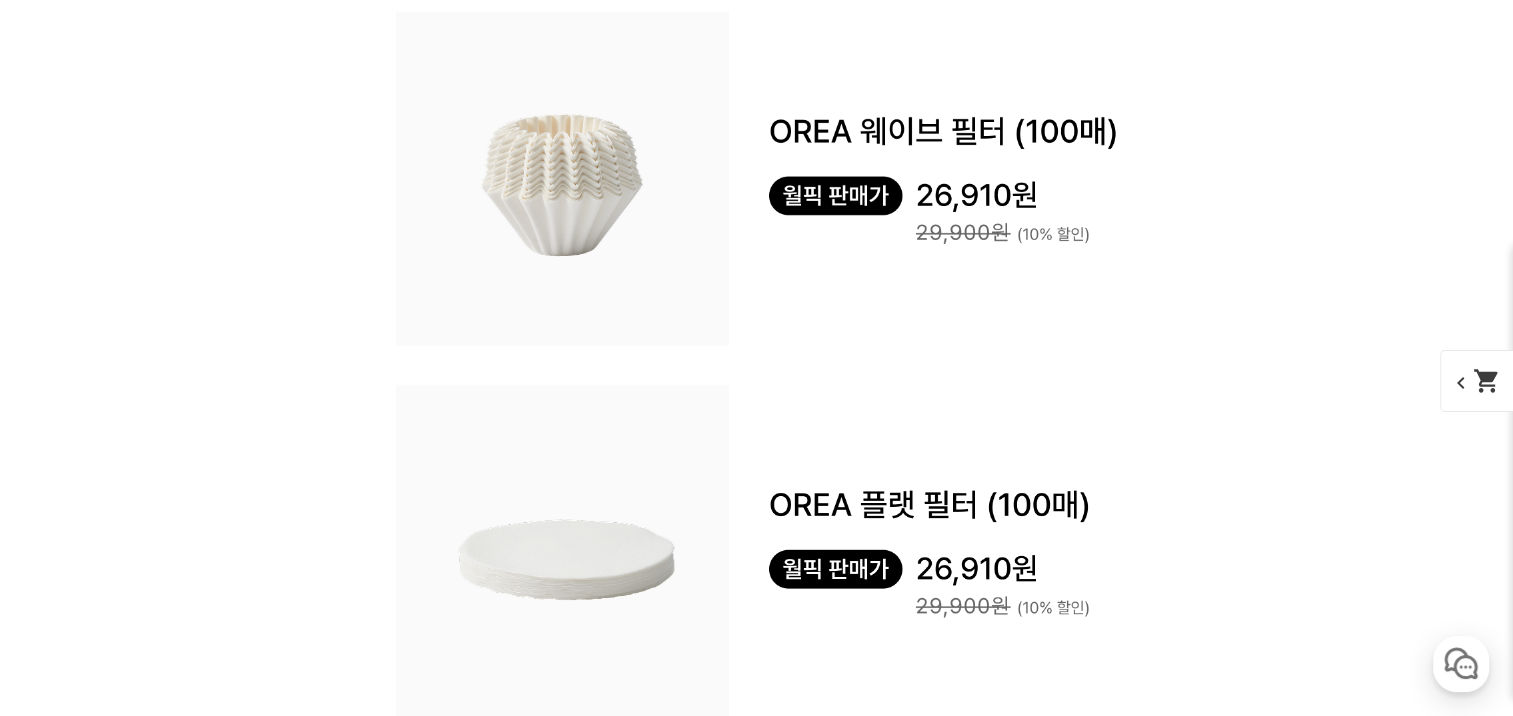 scroll, scrollTop: 3539, scrollLeft: 0, axis: vertical 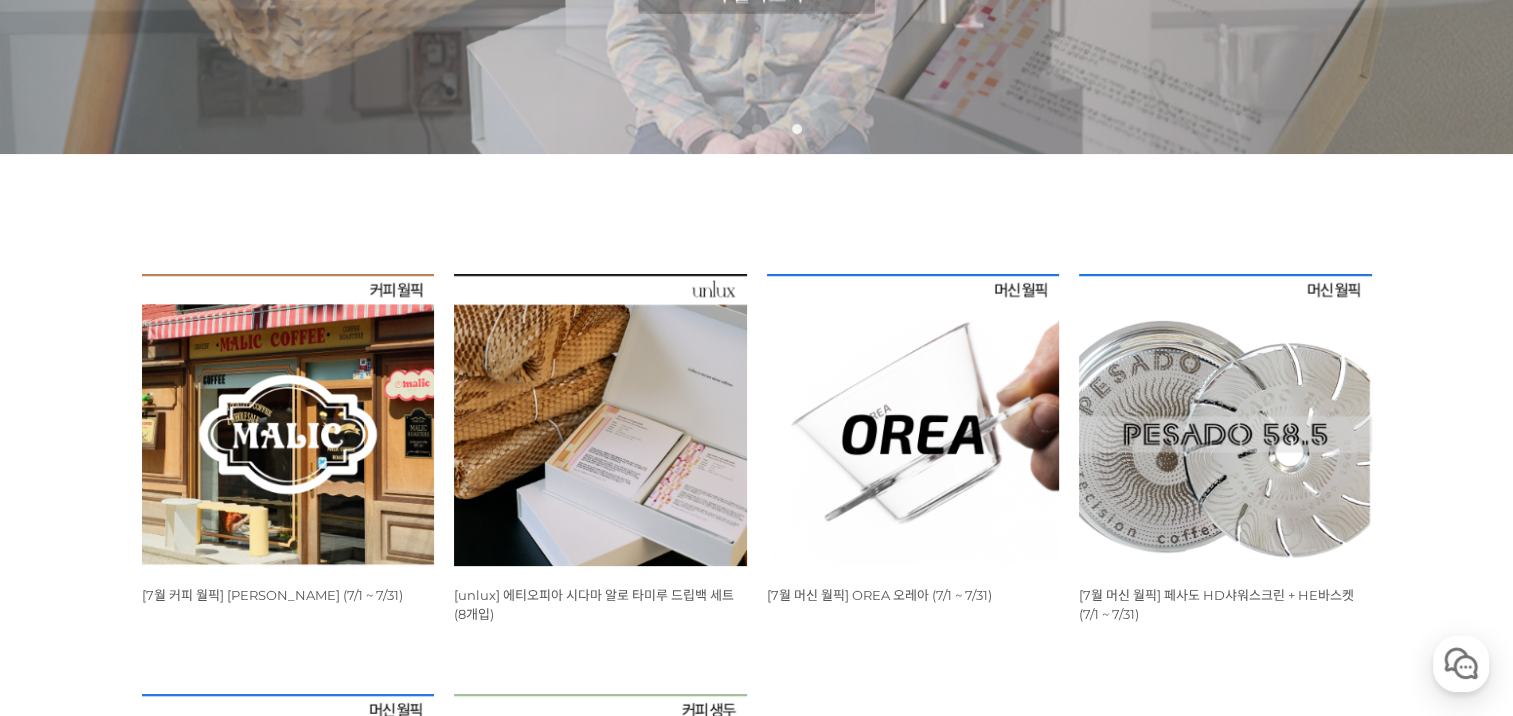 click at bounding box center [288, 420] 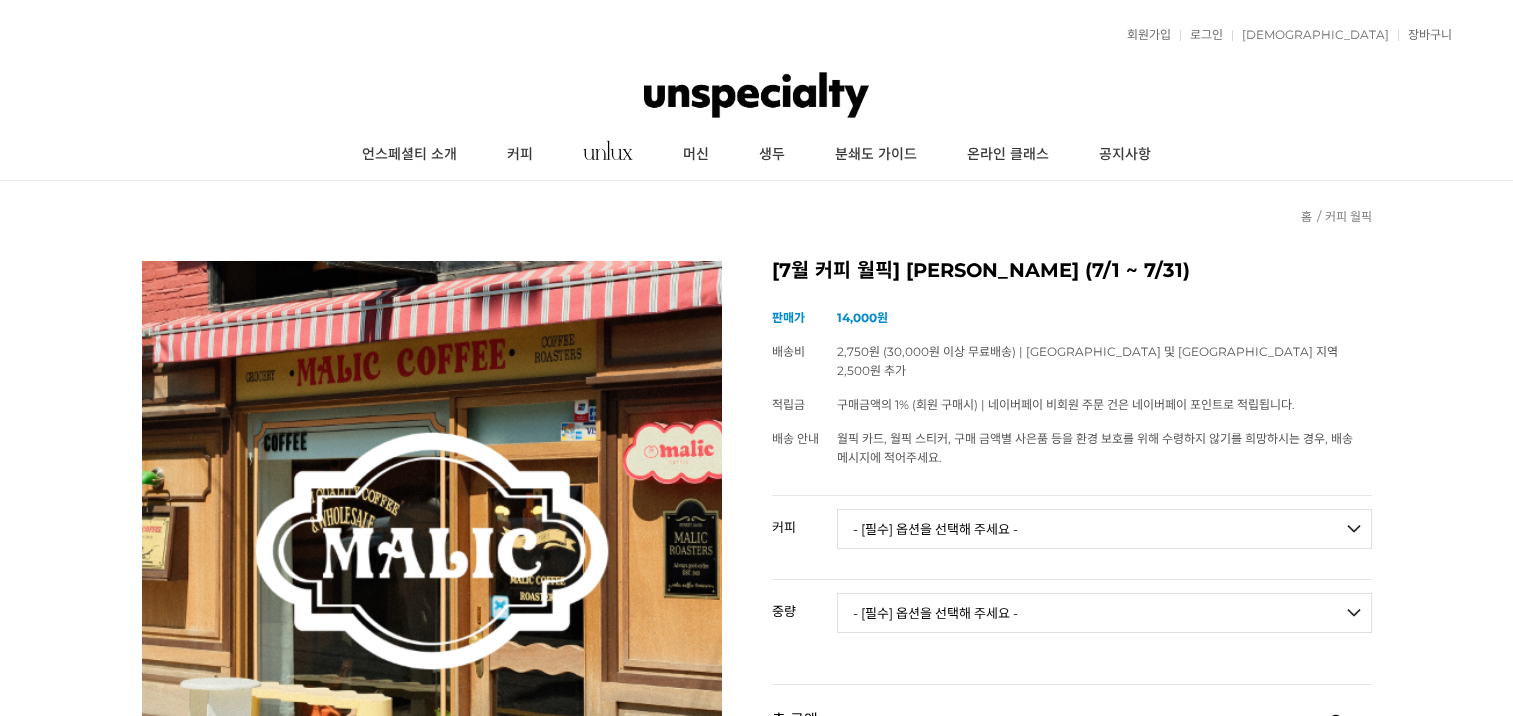 scroll, scrollTop: 0, scrollLeft: 0, axis: both 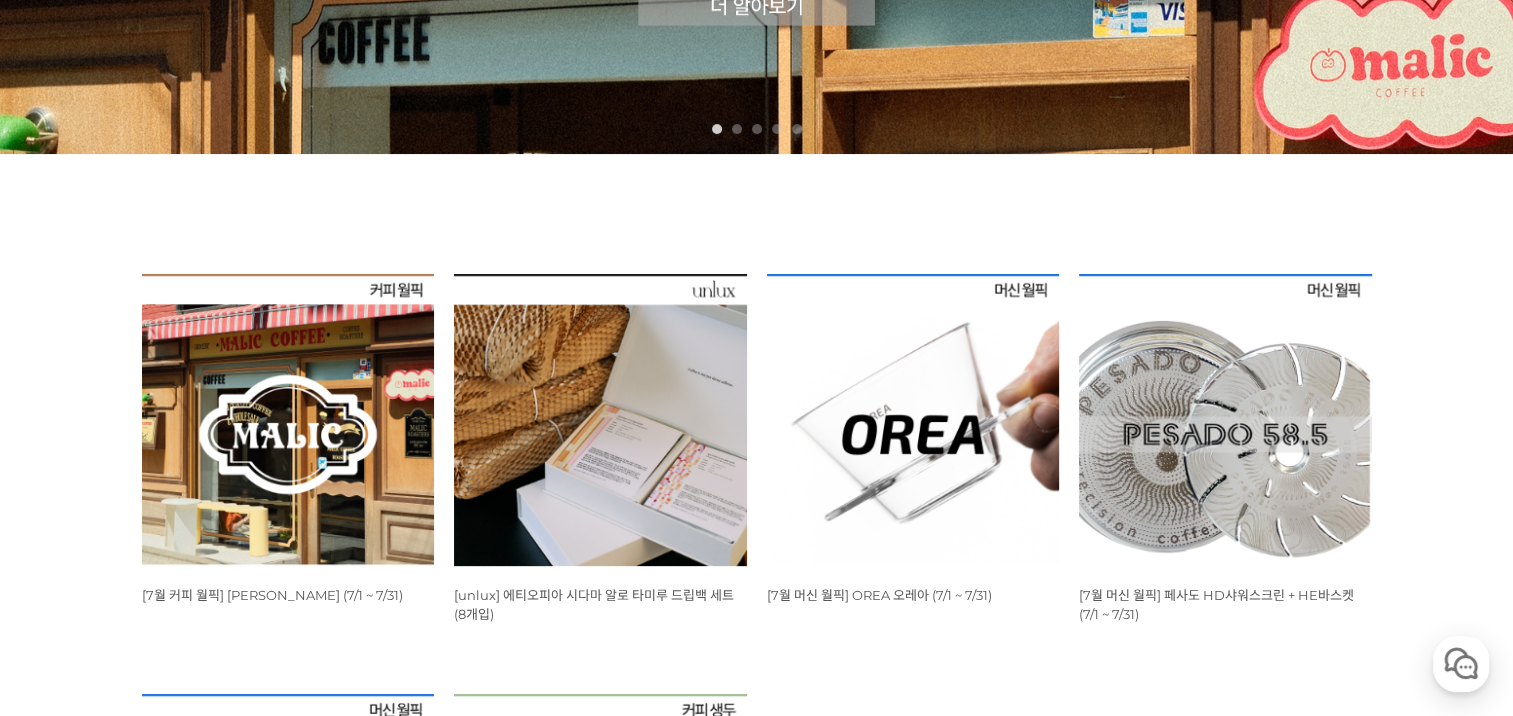 click at bounding box center [600, 420] 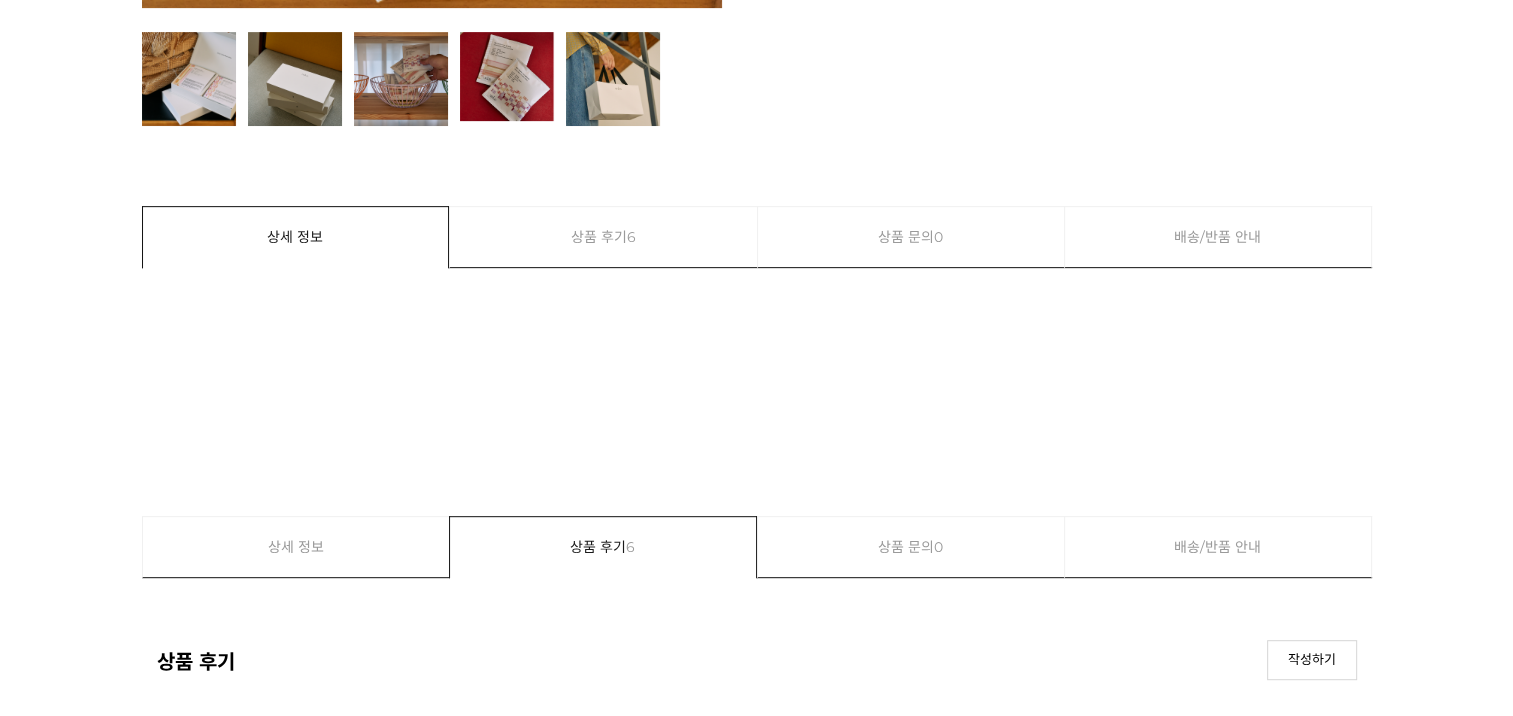 scroll, scrollTop: 1333, scrollLeft: 0, axis: vertical 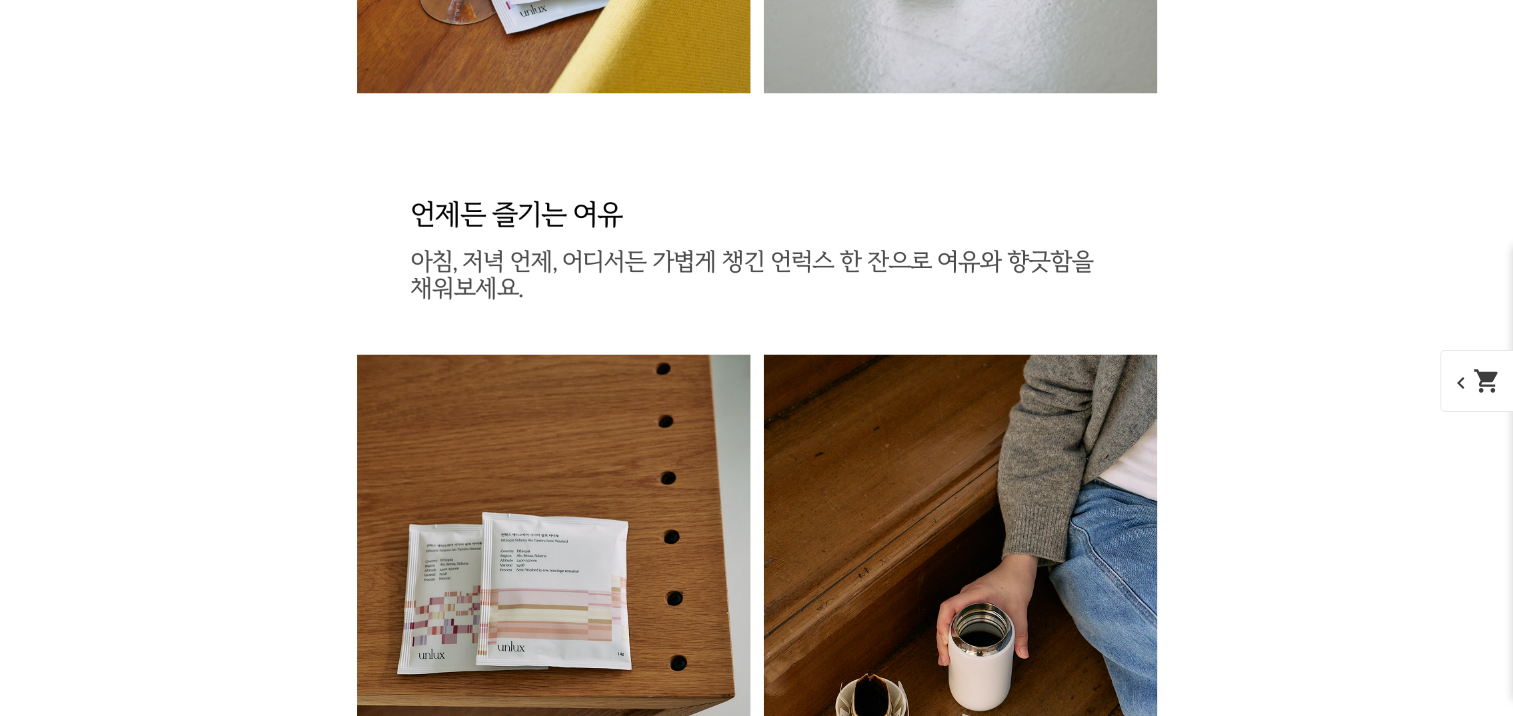 click on "게시글 신고하기
신고사유
관련없는 내용
욕설/비방
개인정보유출
광고/홍보글
기타
신고해주신 내용은 쇼핑몰 운영자의 검토 후 내부 운영 정책에 의해 처리가 진행됩니다.
신고
취소
닫기
상세 정보
상품 후기  6
상품 문의  0
배송/반품 안내
상세 정보
배송/반품 안내
상품 후기  6
상품 문의  0
상세 정보
상품 후기  6
상품 문의  0
배송/반품 안내
상품 후기
목록 보기" at bounding box center [757, 3513] 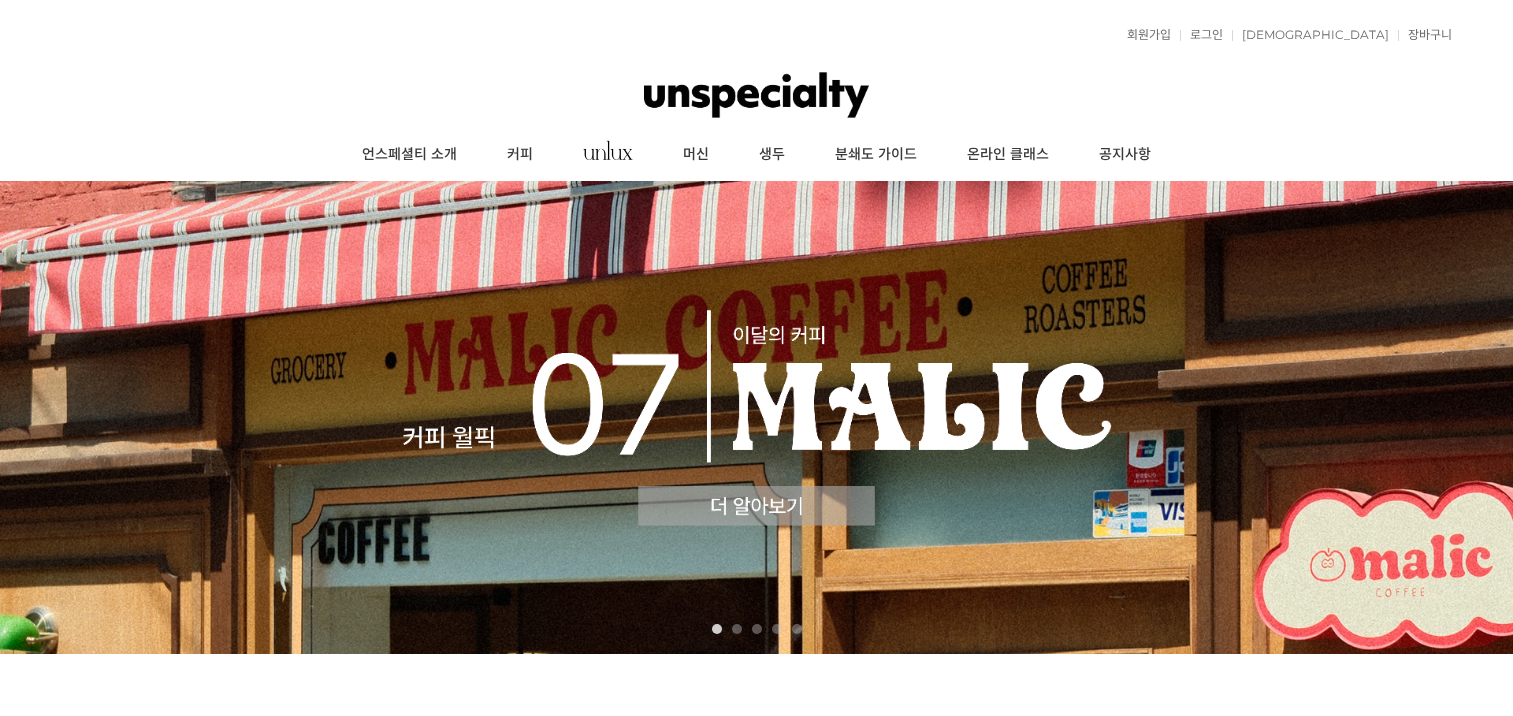 scroll, scrollTop: 500, scrollLeft: 0, axis: vertical 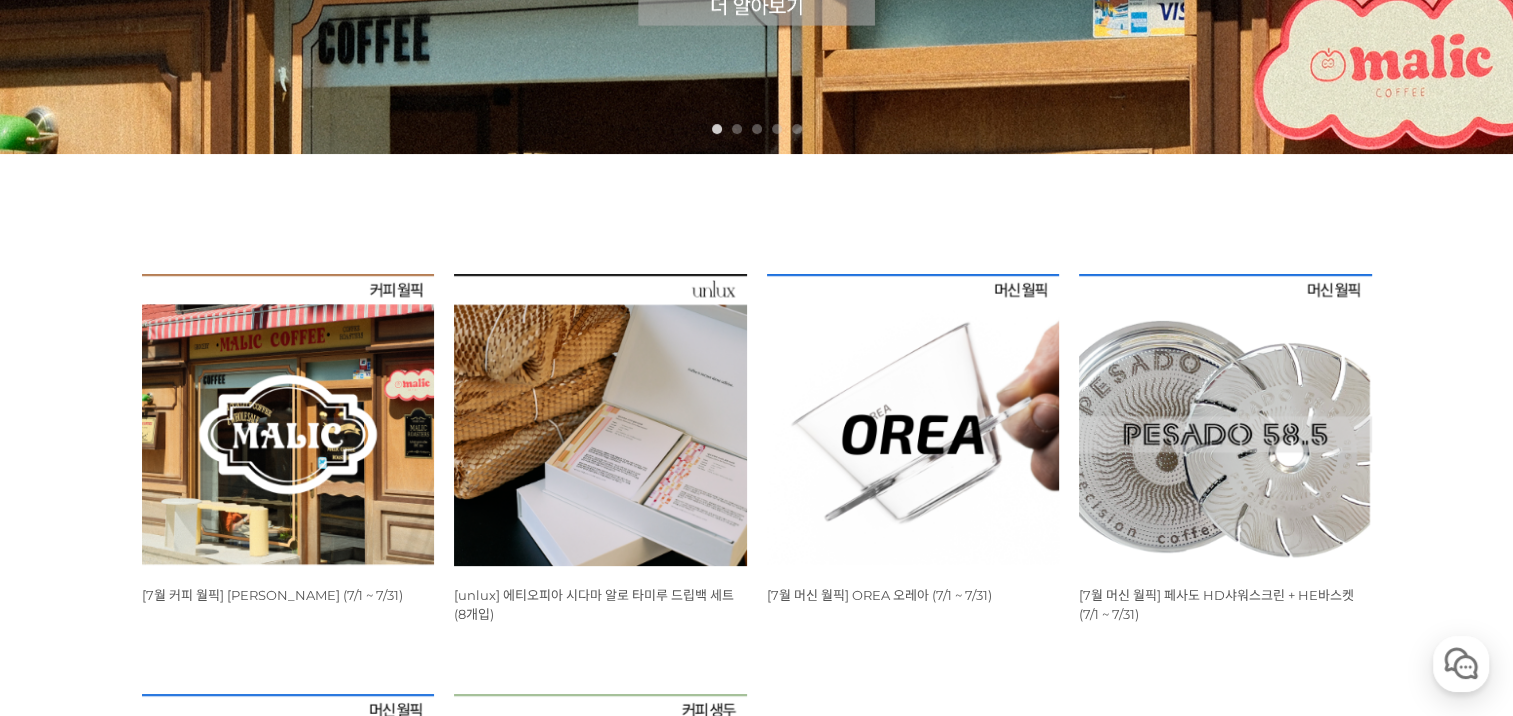 click at bounding box center (288, 420) 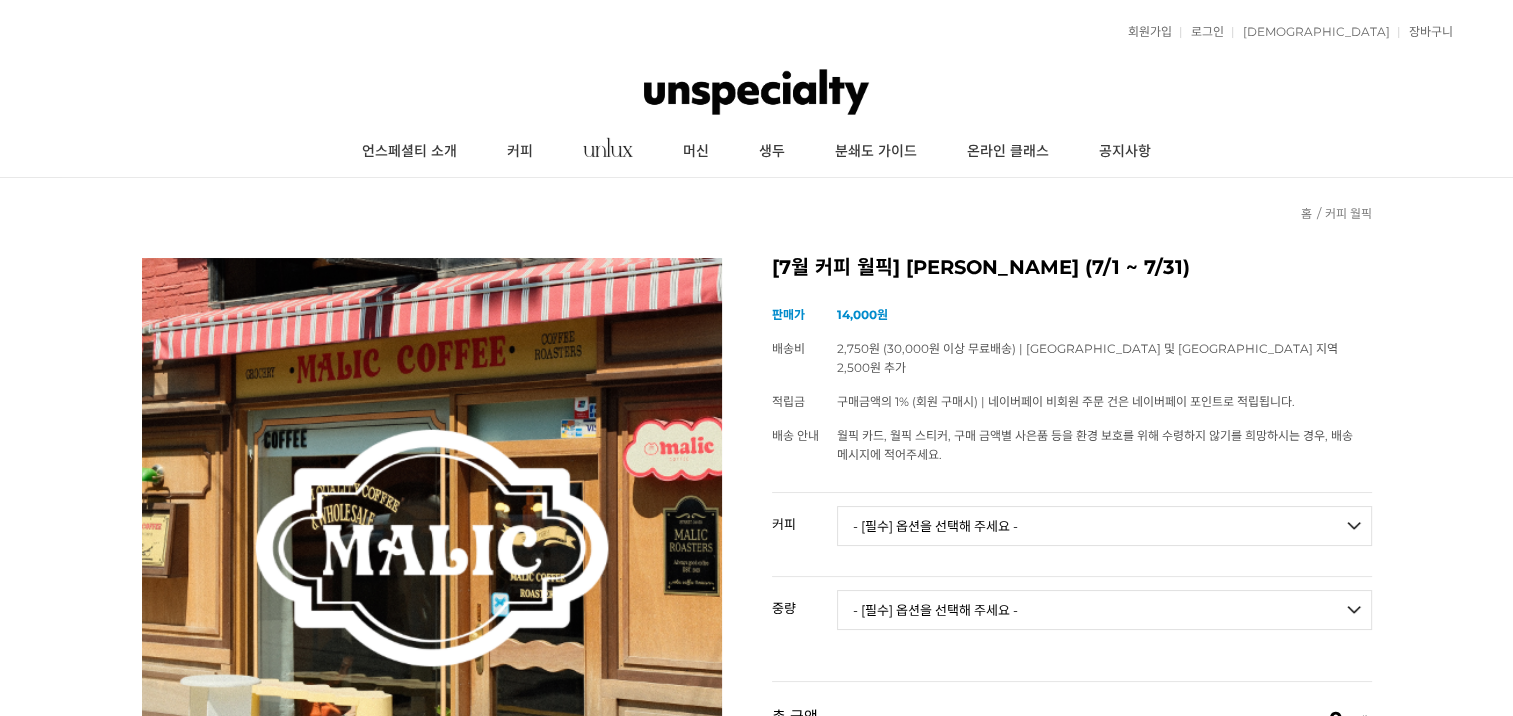 scroll, scrollTop: 166, scrollLeft: 0, axis: vertical 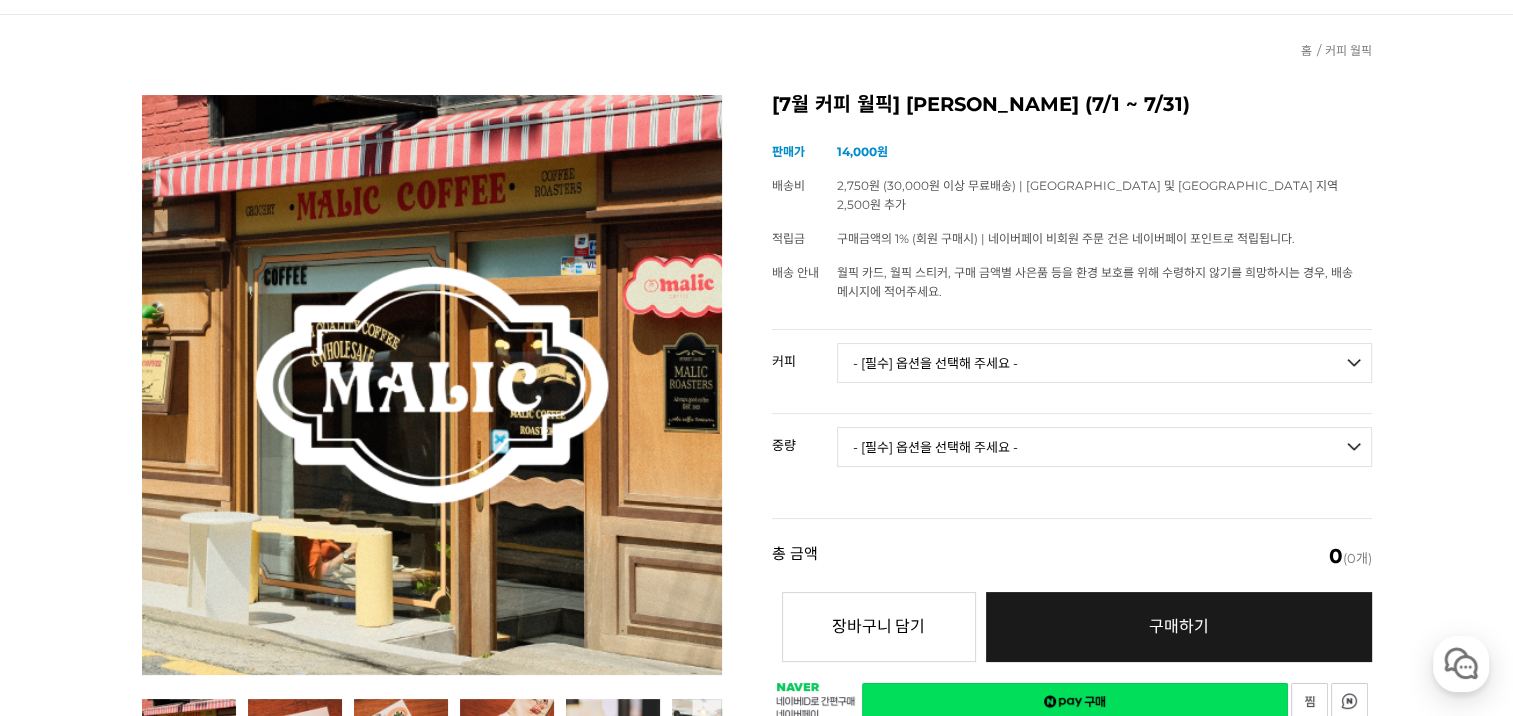 click on "- [필수] 옵션을 선택해 주세요 - ------------------- 언스페셜티 분쇄도 가이드 종이(주문 1개당 최대 1개 제공) 그레이프 쥬스 (언스페셜티 블렌드) 애플 쥬스 (언스페셜티 블렌드) 허니 자몽 쥬스 (언스페셜티 블렌드) [기획상품] 2024 Best of Panama 3종 10g 레시피팩 프루티 블렌드 마일드 블렌드 모닝 블렌드 #1 탄자니아 아카시아 힐스 게이샤 AA 풀리 워시드 [품절] #2 콜롬비아 포파얀 슈가케인 디카페인 #3 에티오피아 알로 타미루 미리가 74158 워시드 #4 에티오피아 첼베사 워시드 디카페인 #5 케냐 뚱구리 AB 풀리 워시드 [품절] #6 에티오피아 버그 우 셀렉션 에얼룸 내추럴 (Lot2) #7 에티오피아 알로 타미루 무라고 74158 클래식 워시드 #8 케냐 은가라투아 AB 워시드 (Lot 159) [품절] [7.4 오픈] #9 온두라스 마리사벨 카바예로 파카마라 워시드 #24 페루 알토 미라도르 게이샤 워시드" at bounding box center (1104, 363) 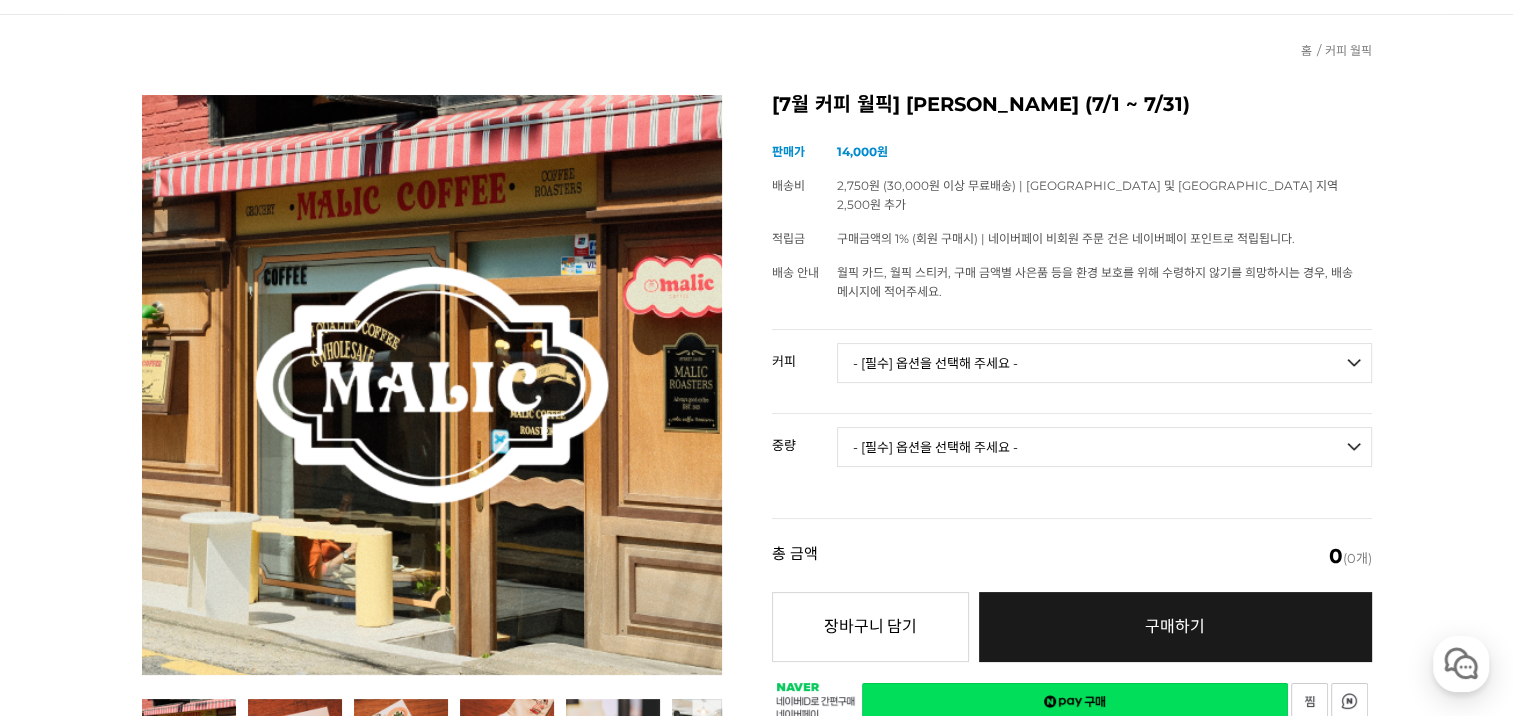 select on "[7.4 오픈] #9 온두라스 마리사벨 카바예로 파카마라 워시드" 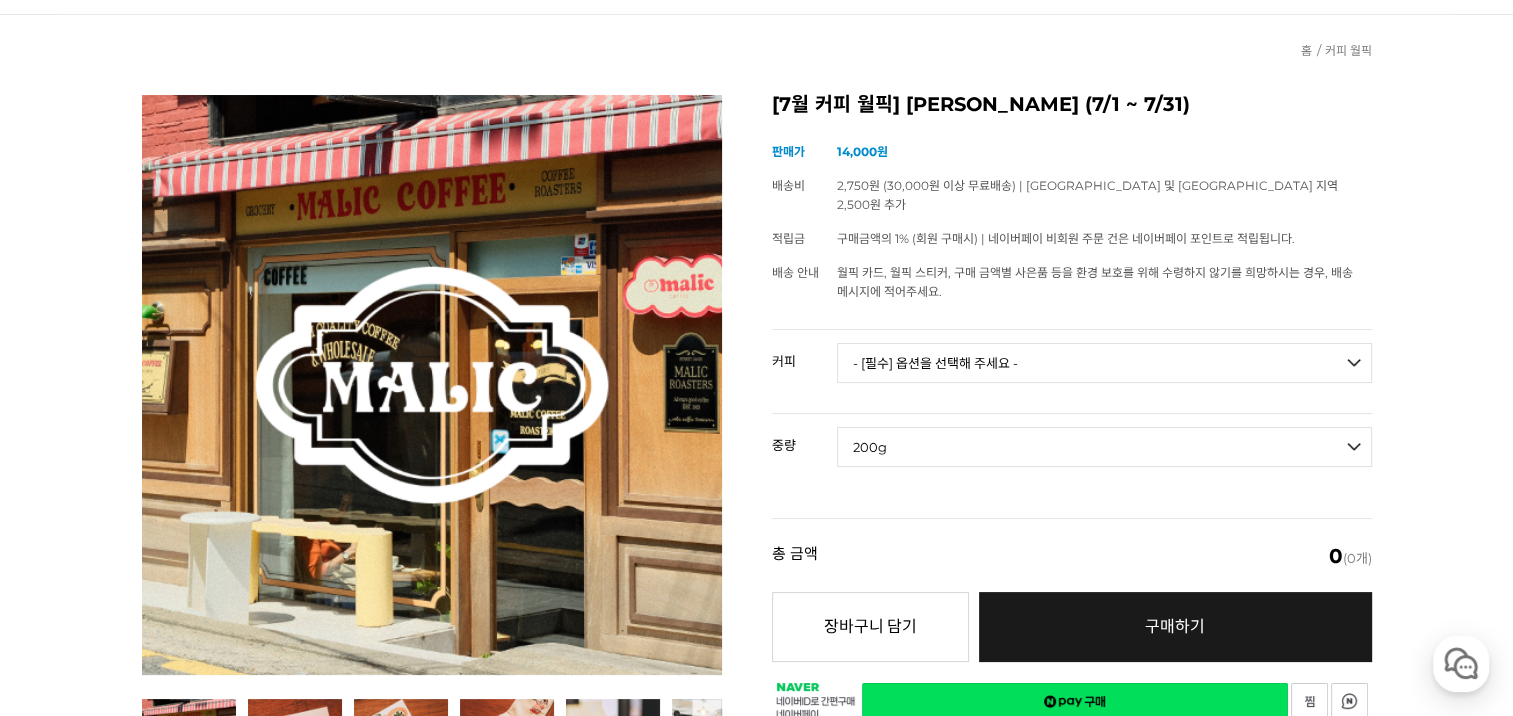 click on "- [필수] 옵션을 선택해 주세요 - ------------------- 200g" at bounding box center (1104, 447) 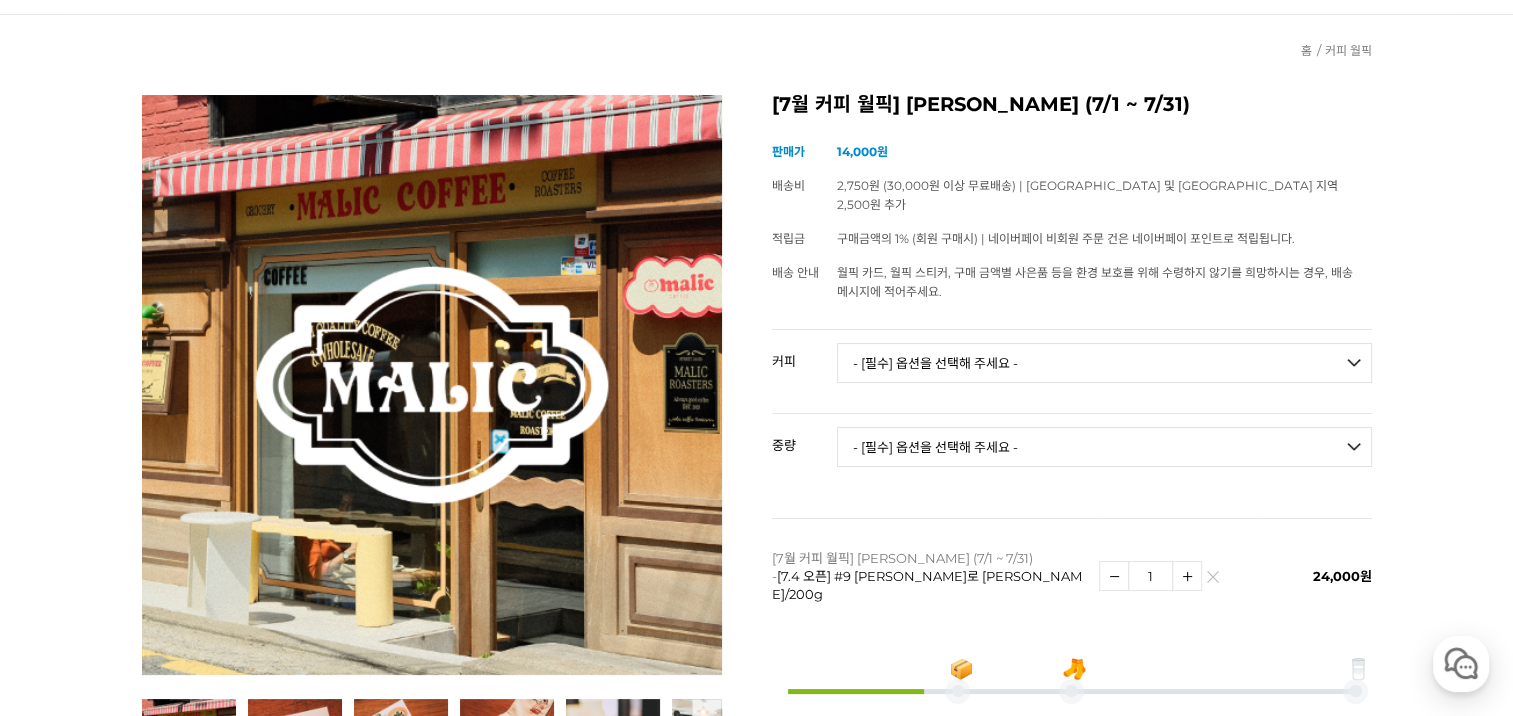 click on "- [필수] 옵션을 선택해 주세요 - ------------------- 언스페셜티 분쇄도 가이드 종이(주문 1개당 최대 1개 제공) 그레이프 쥬스 (언스페셜티 블렌드) 애플 쥬스 (언스페셜티 블렌드) 허니 자몽 쥬스 (언스페셜티 블렌드) [기획상품] 2024 Best of Panama 3종 10g 레시피팩 프루티 블렌드 마일드 블렌드 모닝 블렌드 #1 탄자니아 아카시아 힐스 게이샤 AA 풀리 워시드 [품절] #2 콜롬비아 포파얀 슈가케인 디카페인 #3 에티오피아 알로 타미루 미리가 74158 워시드 #4 에티오피아 첼베사 워시드 디카페인 #5 케냐 뚱구리 AB 풀리 워시드 [품절] #6 에티오피아 버그 우 셀렉션 에얼룸 내추럴 (Lot2) #7 에티오피아 알로 타미루 무라고 74158 클래식 워시드 #8 케냐 은가라투아 AB 워시드 (Lot 159) [품절] [7.4 오픈] #9 온두라스 마리사벨 카바예로 파카마라 워시드 #24 페루 알토 미라도르 게이샤 워시드" at bounding box center (1104, 363) 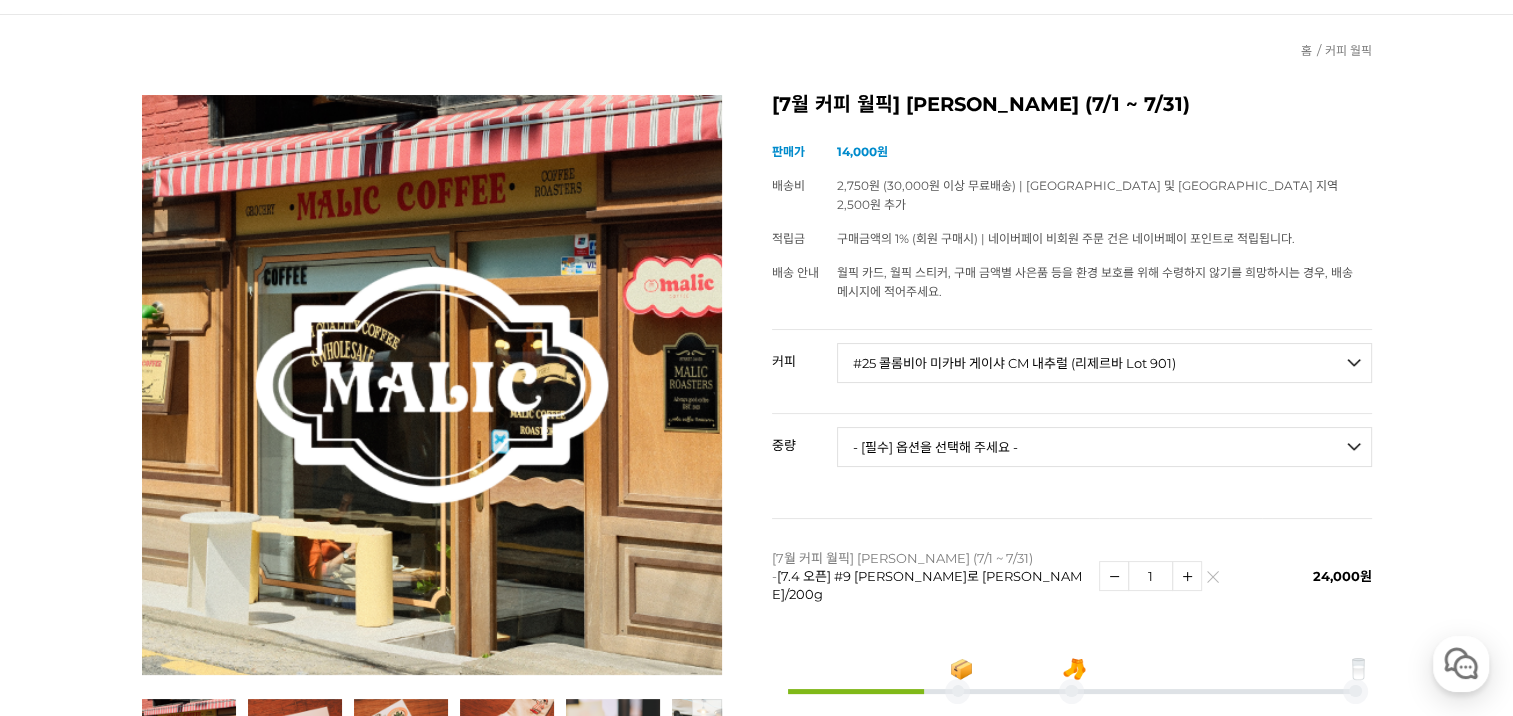 click on "- [필수] 옵션을 선택해 주세요 - ------------------- 언스페셜티 분쇄도 가이드 종이(주문 1개당 최대 1개 제공) 그레이프 쥬스 (언스페셜티 블렌드) 애플 쥬스 (언스페셜티 블렌드) 허니 자몽 쥬스 (언스페셜티 블렌드) [기획상품] 2024 Best of Panama 3종 10g 레시피팩 프루티 블렌드 마일드 블렌드 모닝 블렌드 #1 탄자니아 아카시아 힐스 게이샤 AA 풀리 워시드 [품절] #2 콜롬비아 포파얀 슈가케인 디카페인 #3 에티오피아 알로 타미루 미리가 74158 워시드 #4 에티오피아 첼베사 워시드 디카페인 #5 케냐 뚱구리 AB 풀리 워시드 [품절] #6 에티오피아 버그 우 셀렉션 에얼룸 내추럴 (Lot2) #7 에티오피아 알로 타미루 무라고 74158 클래식 워시드 #8 케냐 은가라투아 AB 워시드 (Lot 159) [품절] [7.4 오픈] #9 온두라스 마리사벨 카바예로 파카마라 워시드 #24 페루 알토 미라도르 게이샤 워시드" at bounding box center [1104, 363] 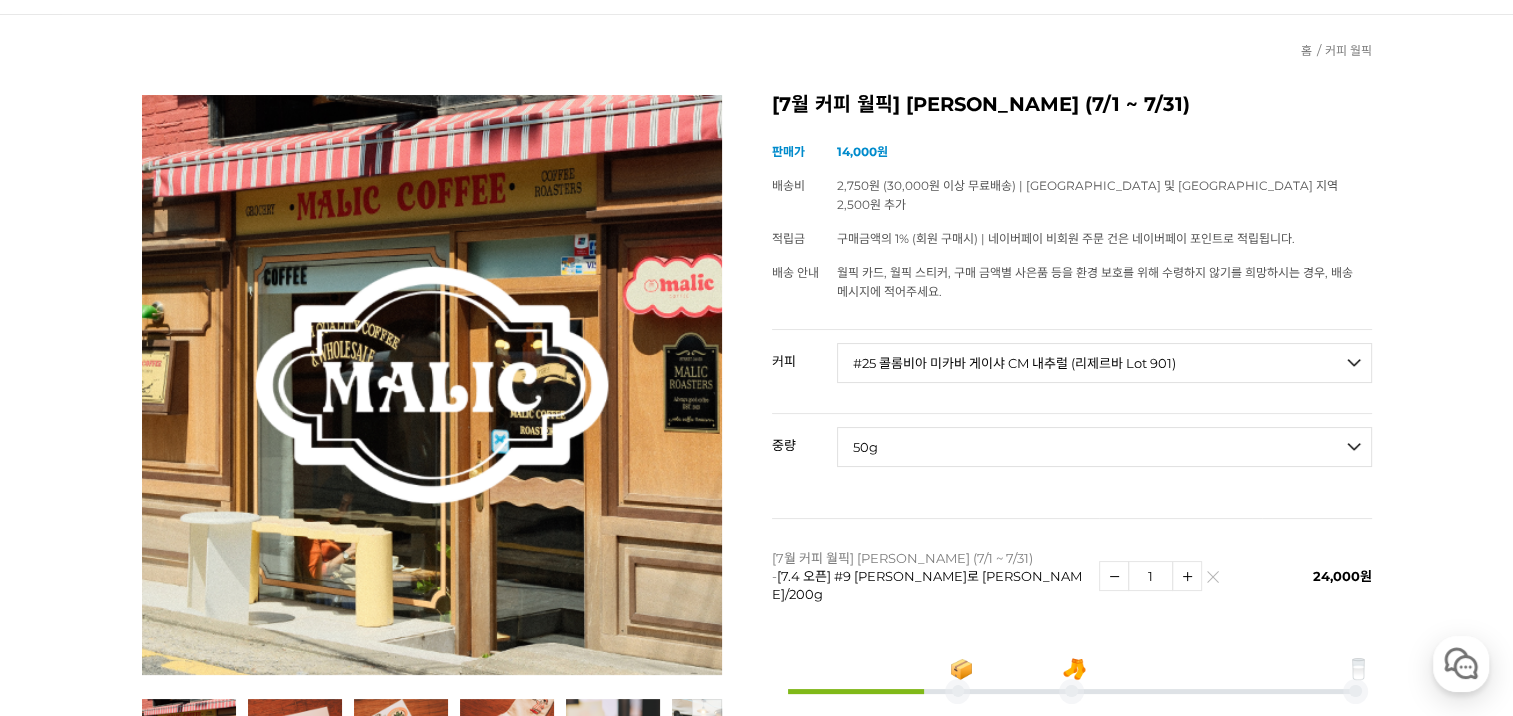 click on "- [필수] 옵션을 선택해 주세요 - ------------------- 50g" at bounding box center (1104, 447) 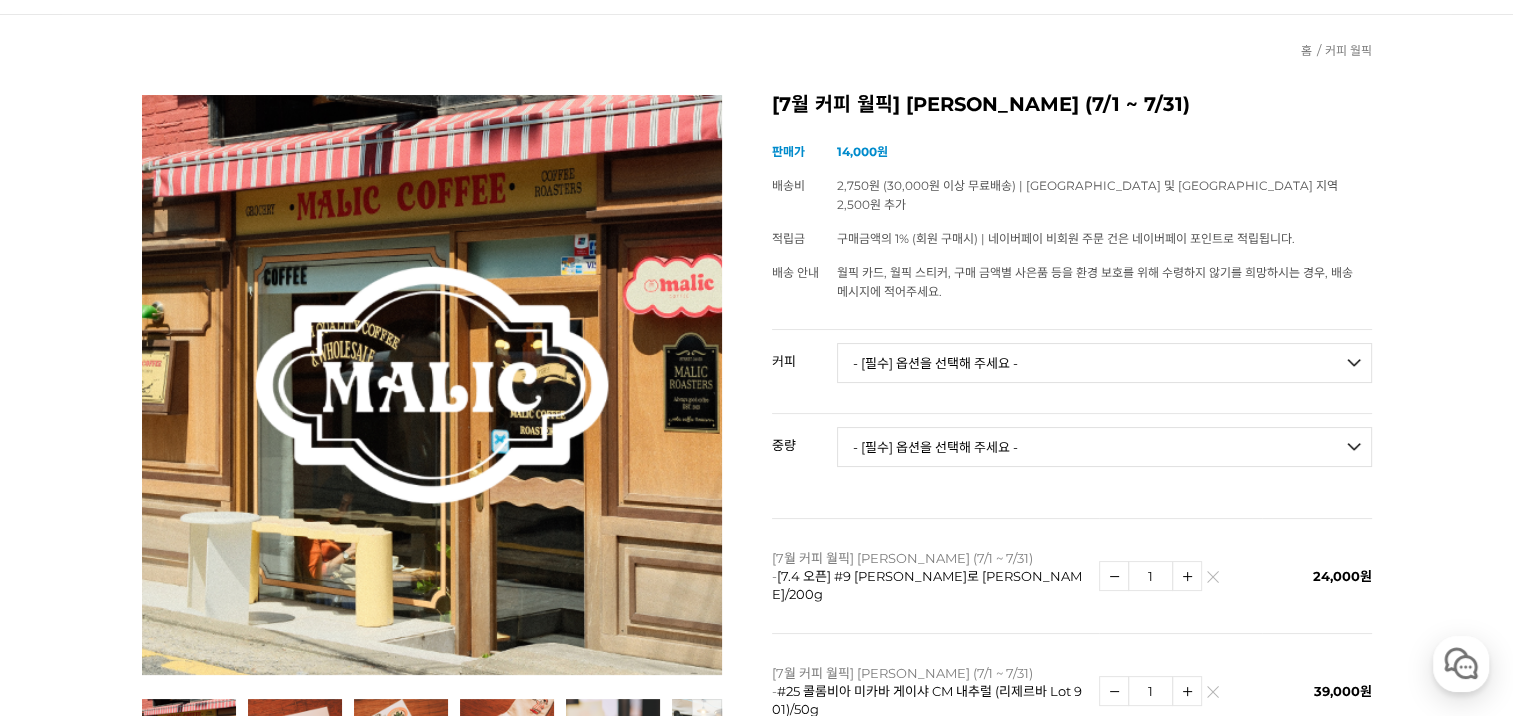 click on "- [필수] 옵션을 선택해 주세요 - ------------------- 언스페셜티 분쇄도 가이드 종이(주문 1개당 최대 1개 제공) 그레이프 쥬스 (언스페셜티 블렌드) 애플 쥬스 (언스페셜티 블렌드) 허니 자몽 쥬스 (언스페셜티 블렌드) [기획상품] 2024 Best of Panama 3종 10g 레시피팩 프루티 블렌드 마일드 블렌드 모닝 블렌드 #1 탄자니아 아카시아 힐스 게이샤 AA 풀리 워시드 [품절] #2 콜롬비아 포파얀 슈가케인 디카페인 #3 에티오피아 알로 타미루 미리가 74158 워시드 #4 에티오피아 첼베사 워시드 디카페인 #5 케냐 뚱구리 AB 풀리 워시드 [품절] #6 에티오피아 버그 우 셀렉션 에얼룸 내추럴 (Lot2) #7 에티오피아 알로 타미루 무라고 74158 클래식 워시드 #8 케냐 은가라투아 AB 워시드 (Lot 159) [품절] [7.4 오픈] #9 온두라스 마리사벨 카바예로 파카마라 워시드 #24 페루 알토 미라도르 게이샤 워시드" at bounding box center (1104, 363) 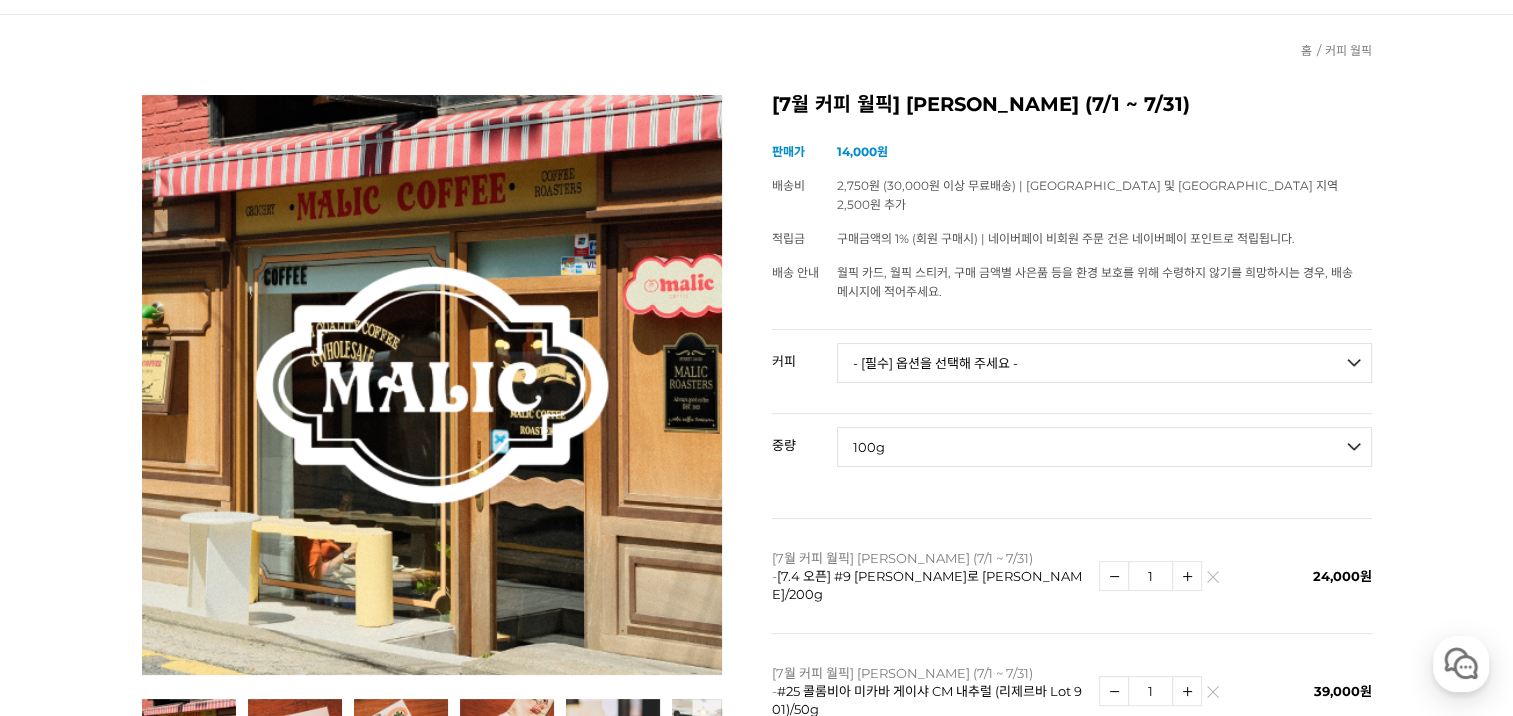 click on "- [필수] 옵션을 선택해 주세요 - ------------------- 100g" at bounding box center [1104, 447] 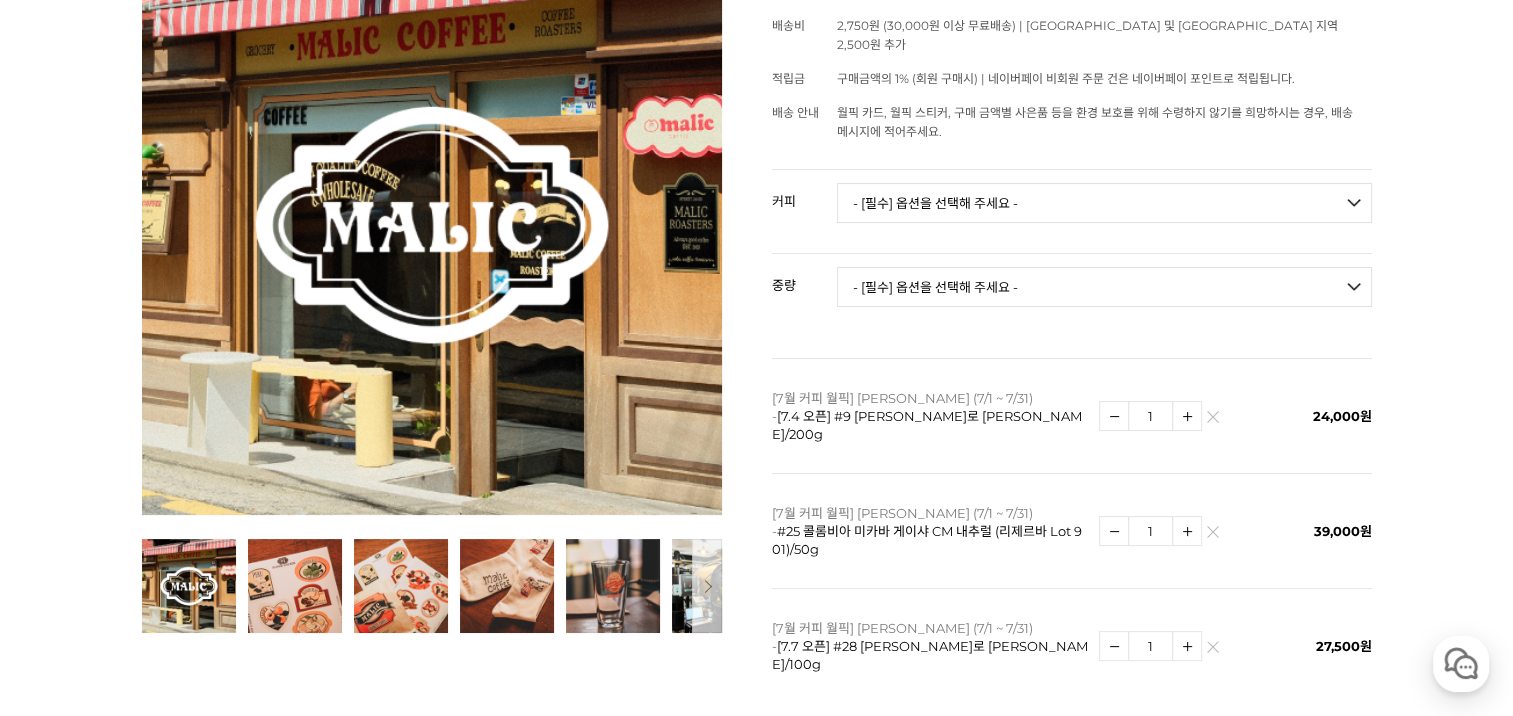 scroll, scrollTop: 333, scrollLeft: 0, axis: vertical 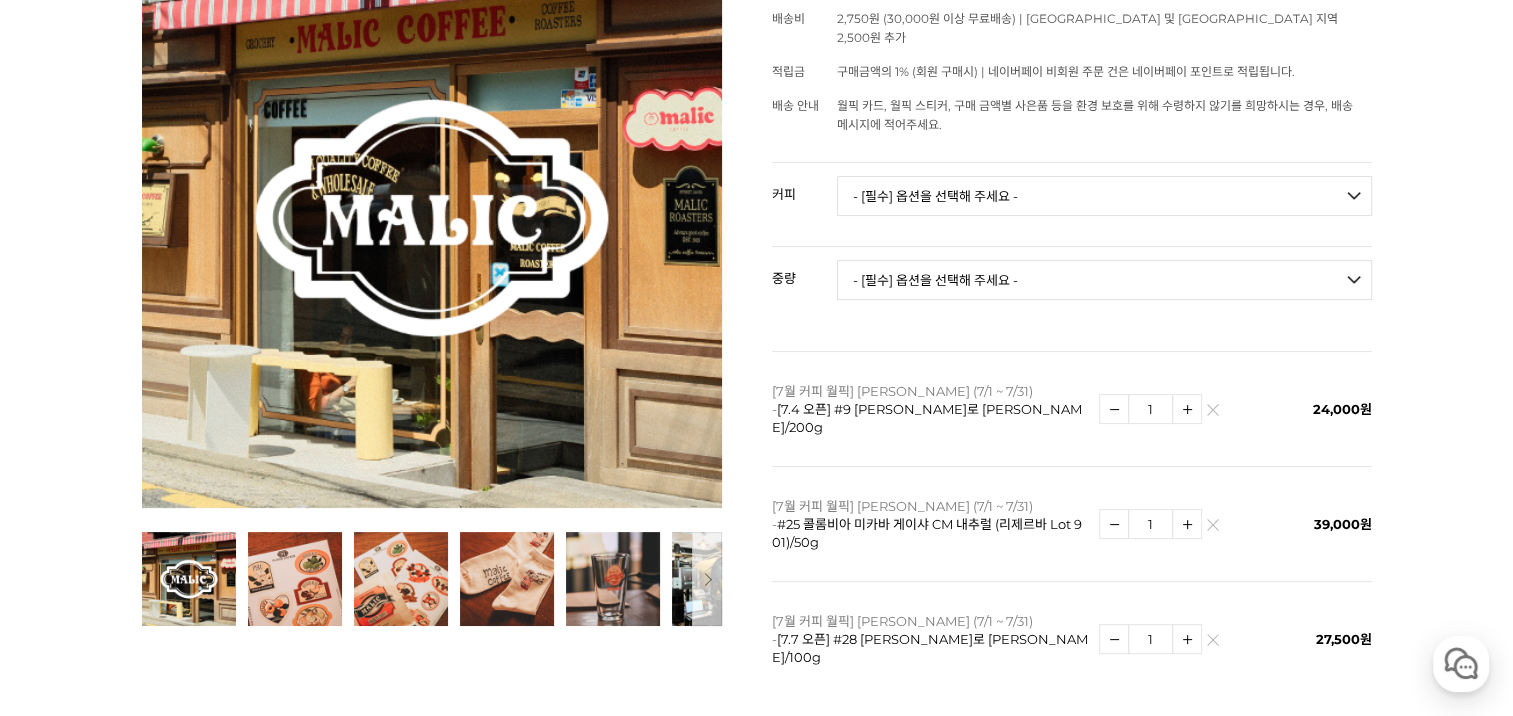 click on "- [필수] 옵션을 선택해 주세요 - ------------------- 언스페셜티 분쇄도 가이드 종이(주문 1개당 최대 1개 제공) 그레이프 쥬스 (언스페셜티 블렌드) 애플 쥬스 (언스페셜티 블렌드) 허니 자몽 쥬스 (언스페셜티 블렌드) [기획상품] 2024 Best of Panama 3종 10g 레시피팩 프루티 블렌드 마일드 블렌드 모닝 블렌드 #1 탄자니아 아카시아 힐스 게이샤 AA 풀리 워시드 [품절] #2 콜롬비아 포파얀 슈가케인 디카페인 #3 에티오피아 알로 타미루 미리가 74158 워시드 #4 에티오피아 첼베사 워시드 디카페인 #5 케냐 뚱구리 AB 풀리 워시드 [품절] #6 에티오피아 버그 우 셀렉션 에얼룸 내추럴 (Lot2) #7 에티오피아 알로 타미루 무라고 74158 클래식 워시드 #8 케냐 은가라투아 AB 워시드 (Lot 159) [품절] [7.4 오픈] #9 온두라스 마리사벨 카바예로 파카마라 워시드 #24 페루 알토 미라도르 게이샤 워시드" at bounding box center (1104, 196) 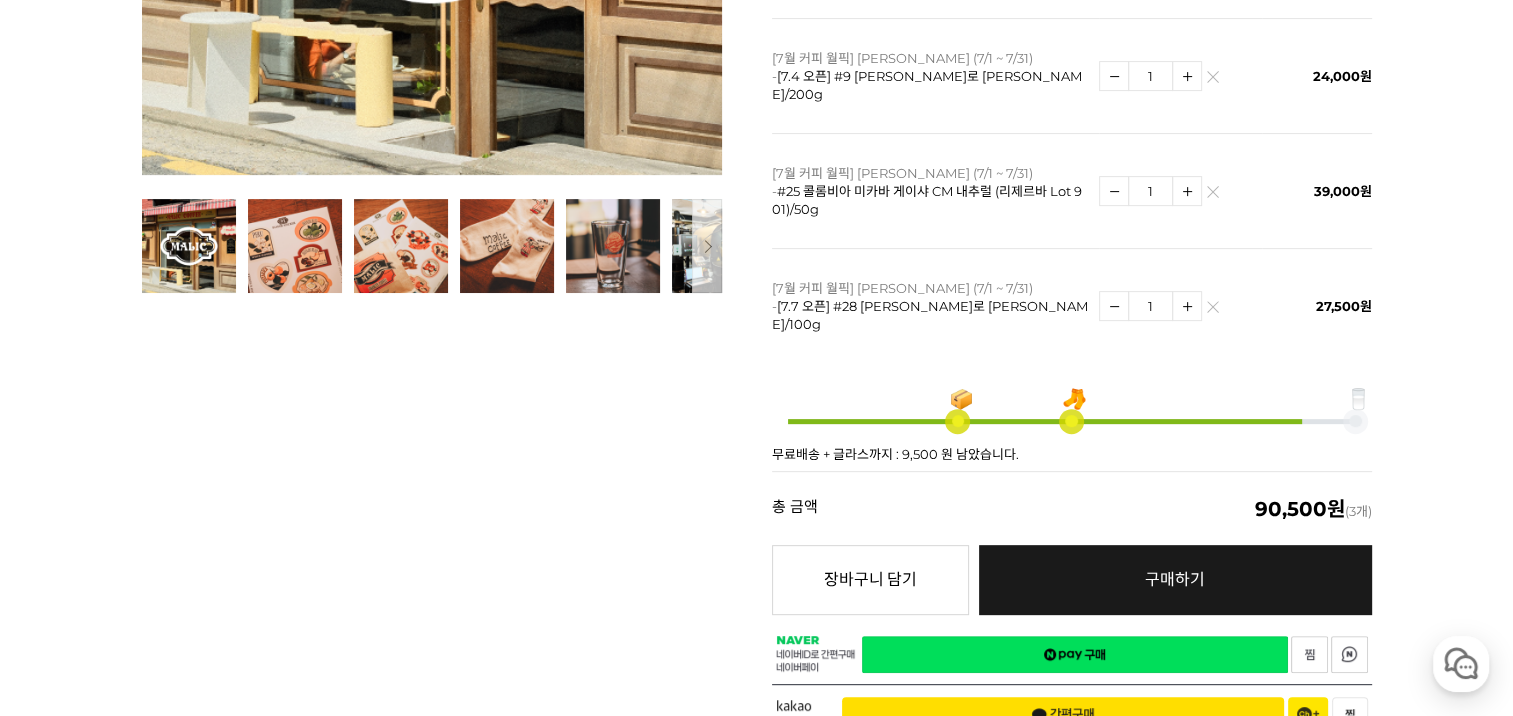 scroll, scrollTop: 500, scrollLeft: 0, axis: vertical 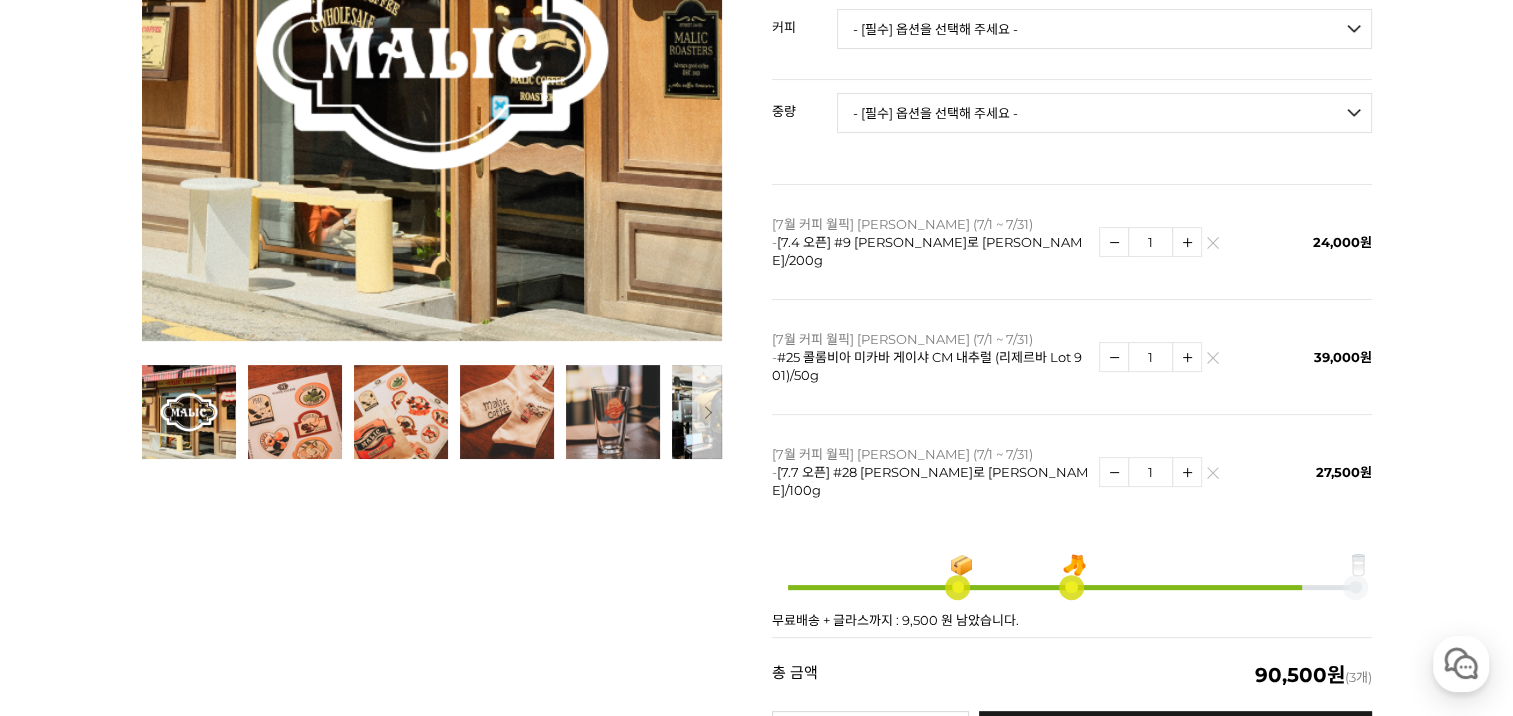 click on "1" at bounding box center [1181, 356] 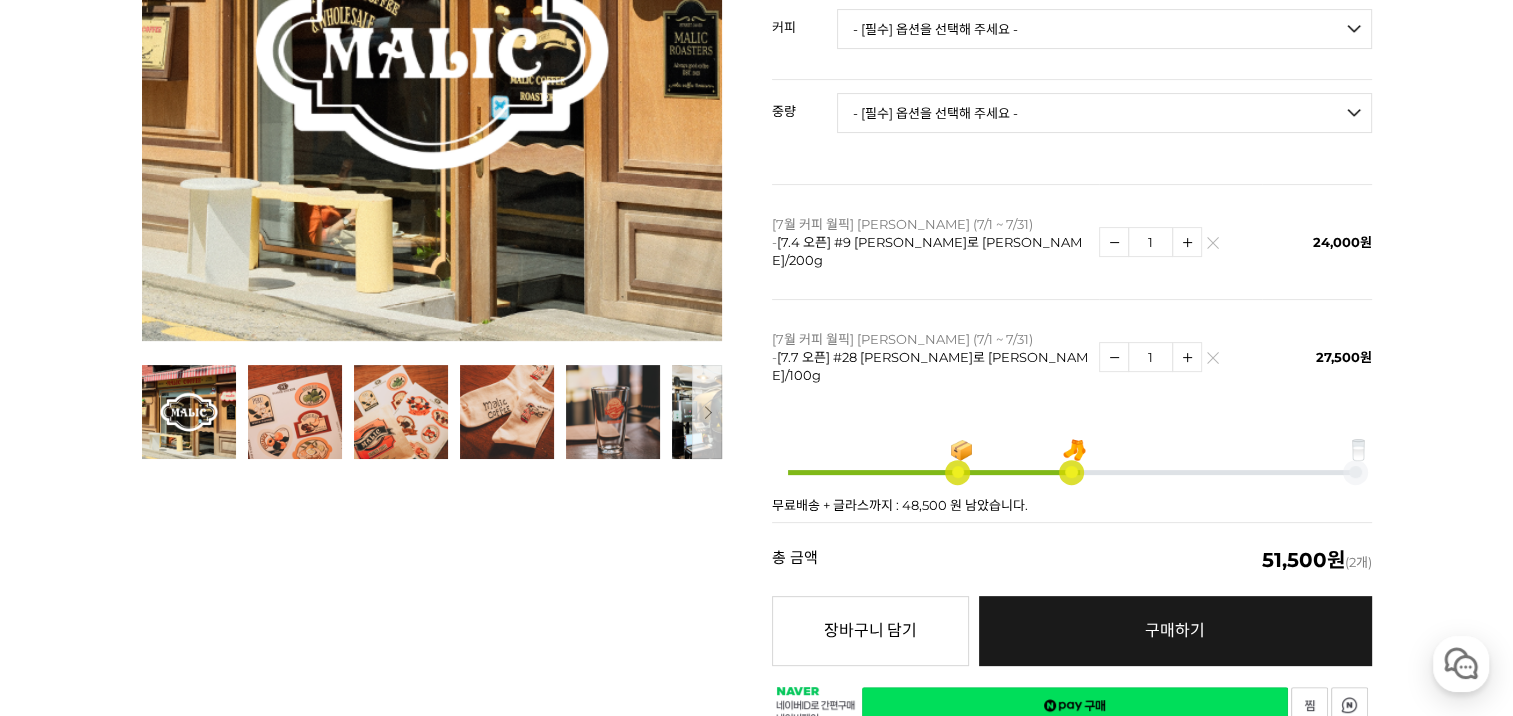 click on "뒤로가기
현재 위치
홈
커피 월픽
상품 상세 정보
이전 다음" at bounding box center [756, 3786] 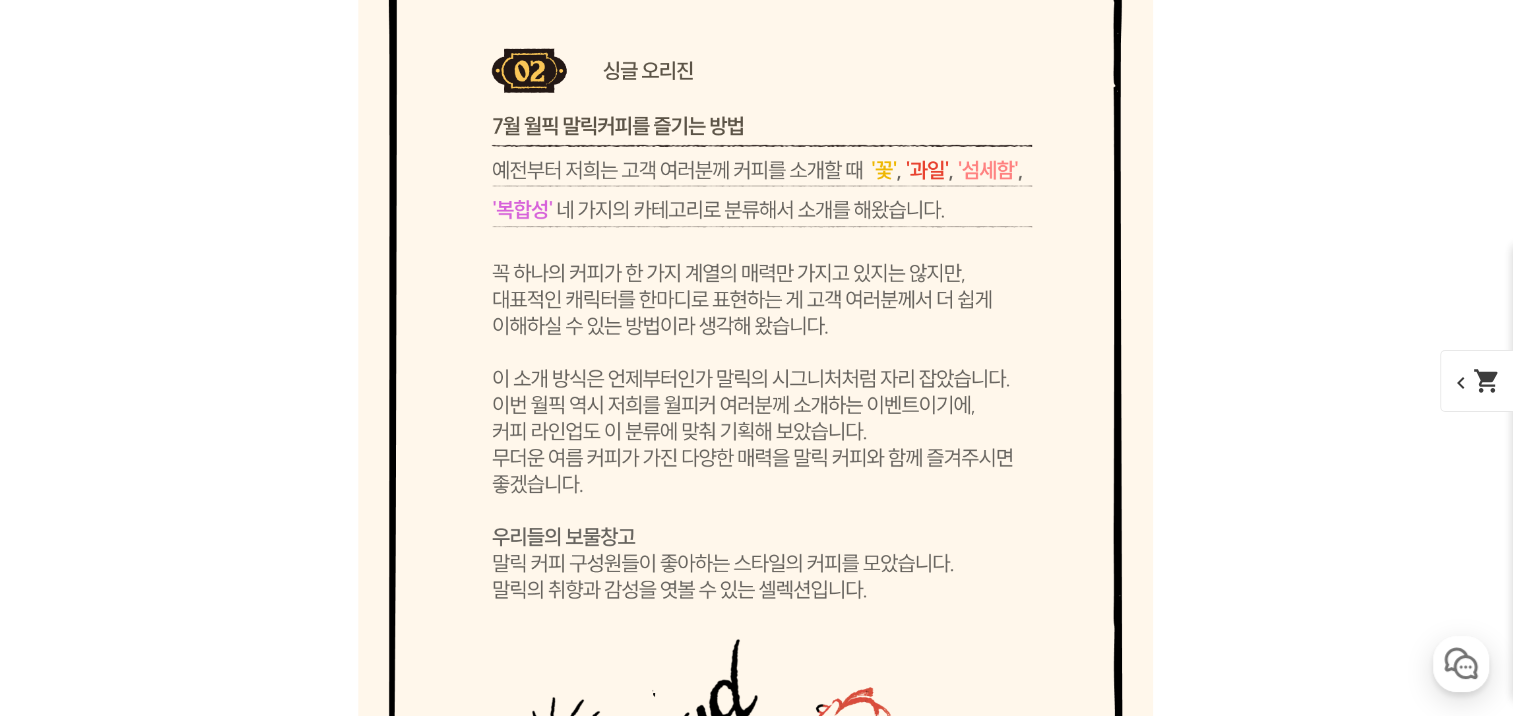 scroll, scrollTop: 6849, scrollLeft: 0, axis: vertical 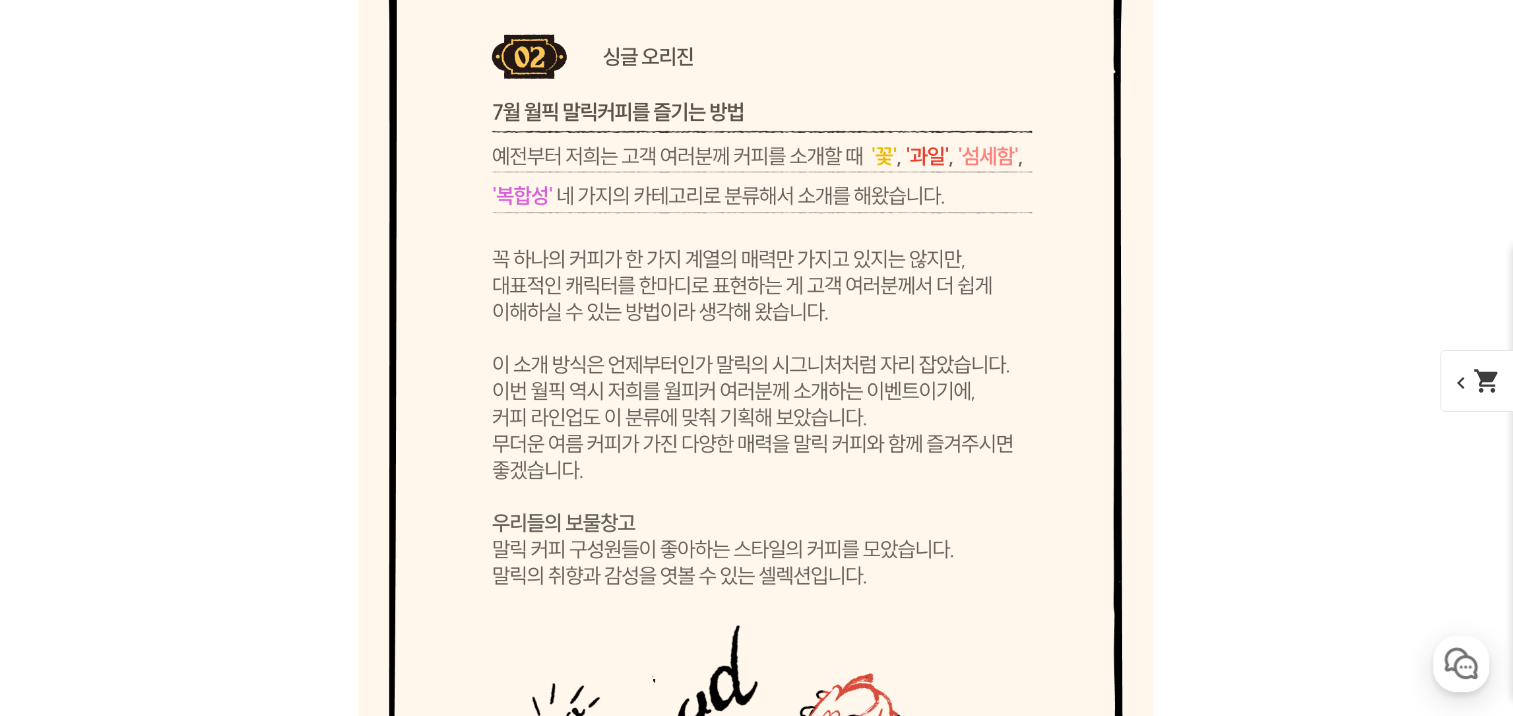 click at bounding box center [757, -374] 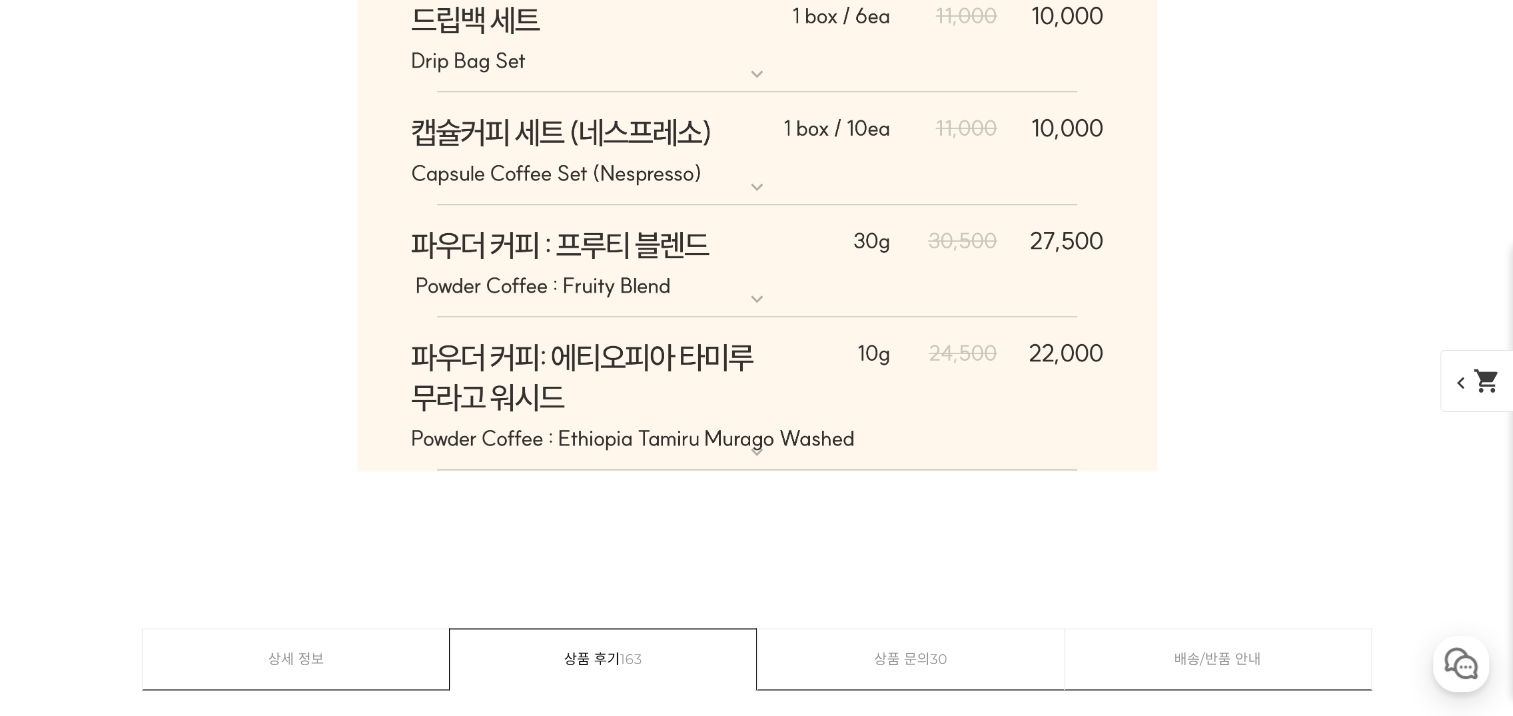 scroll, scrollTop: 9849, scrollLeft: 0, axis: vertical 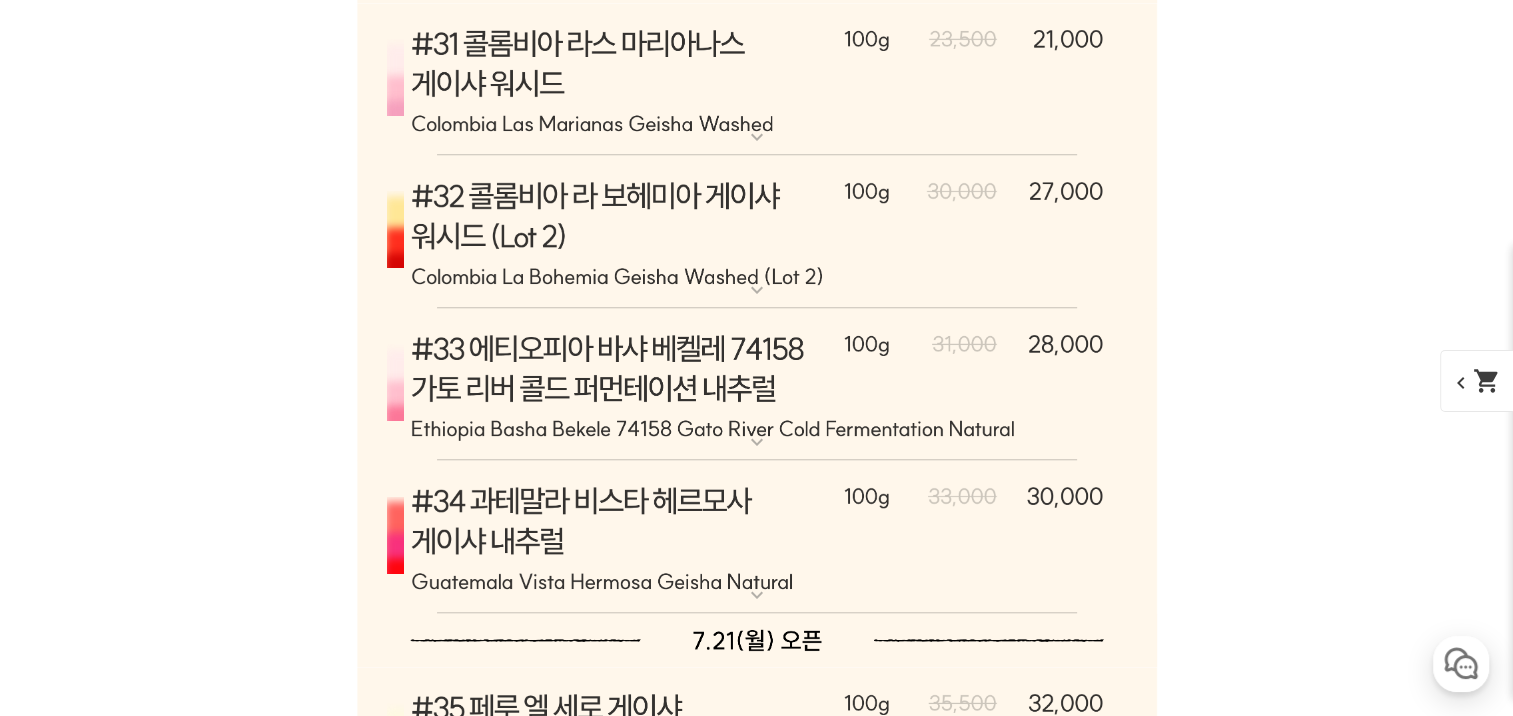 click on "SOLD OUT 준비된 재고가 모두 소진되었습니다." at bounding box center [757, -834] 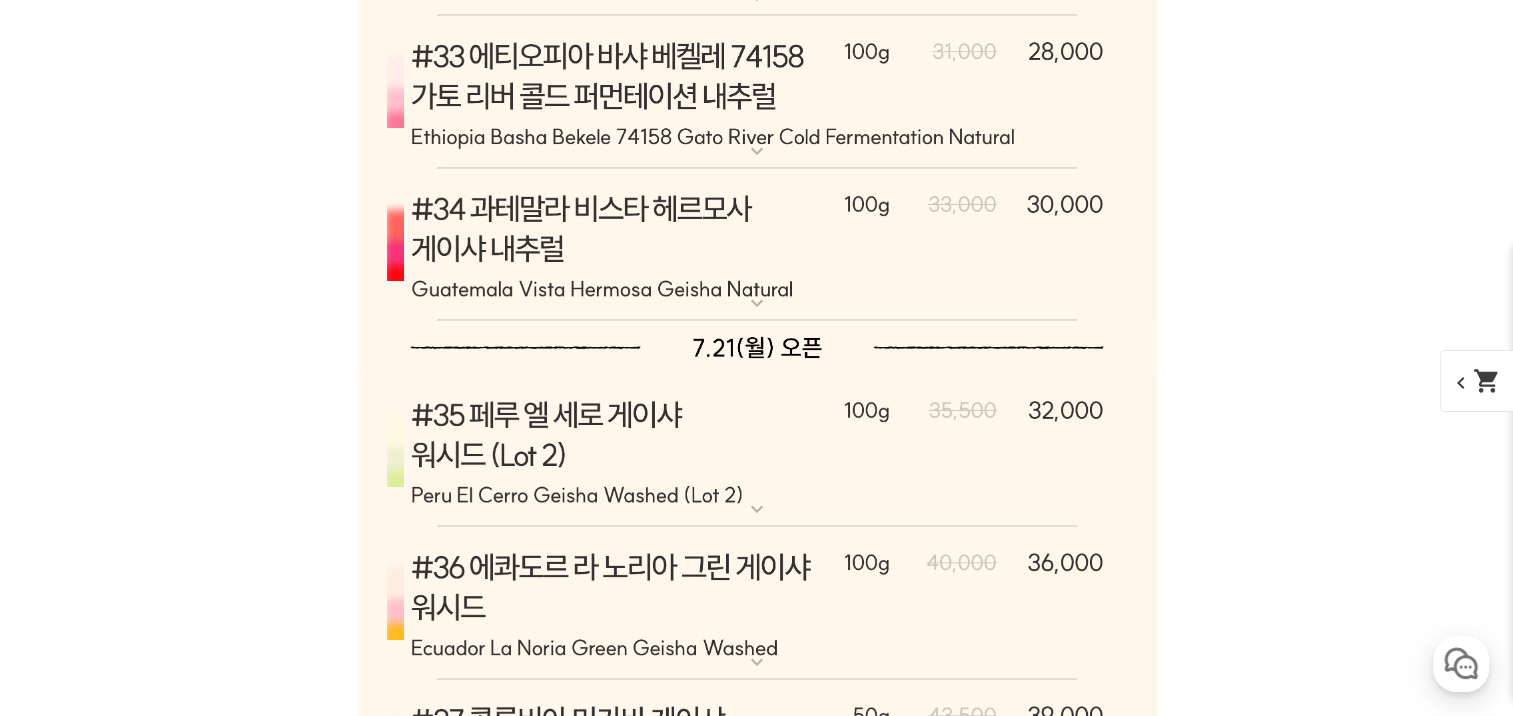 scroll, scrollTop: 11349, scrollLeft: 0, axis: vertical 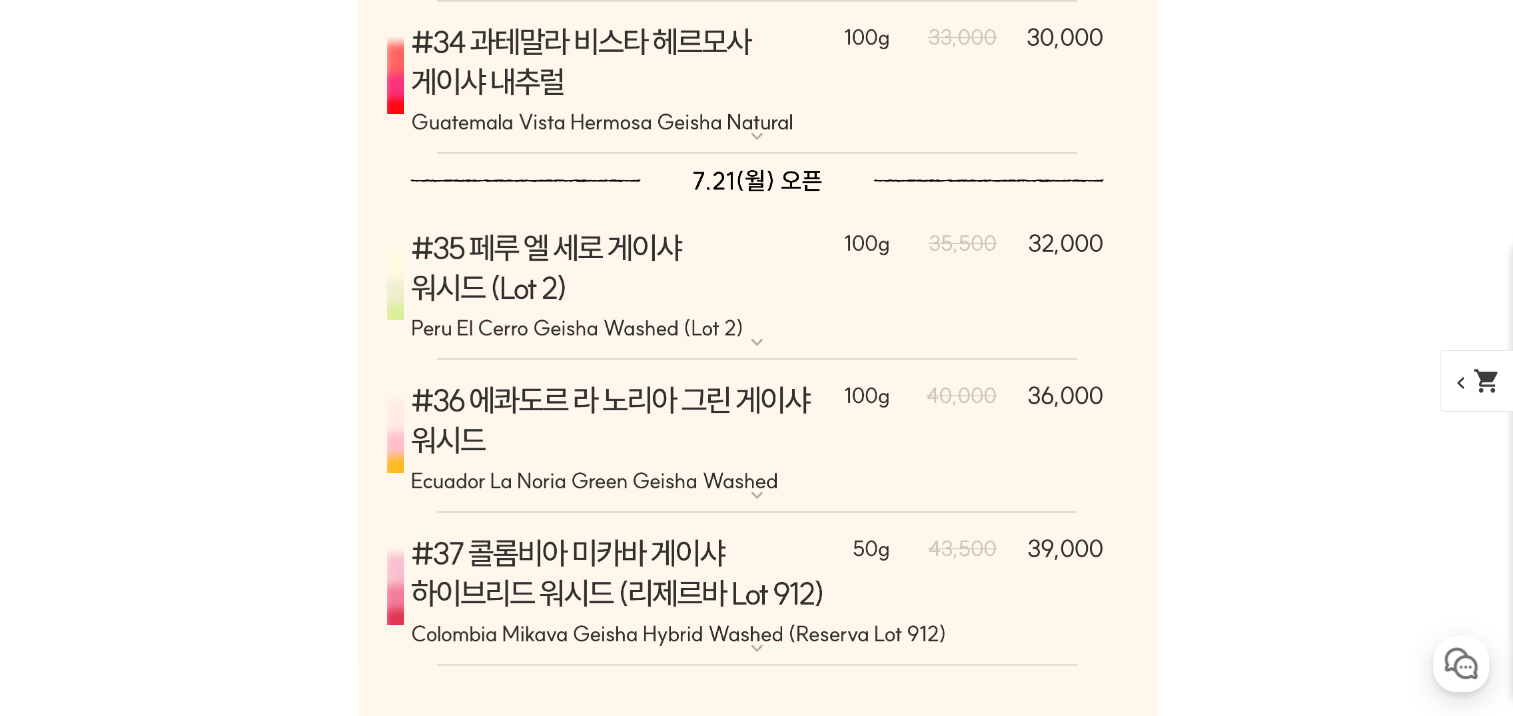 click at bounding box center [757, -1264] 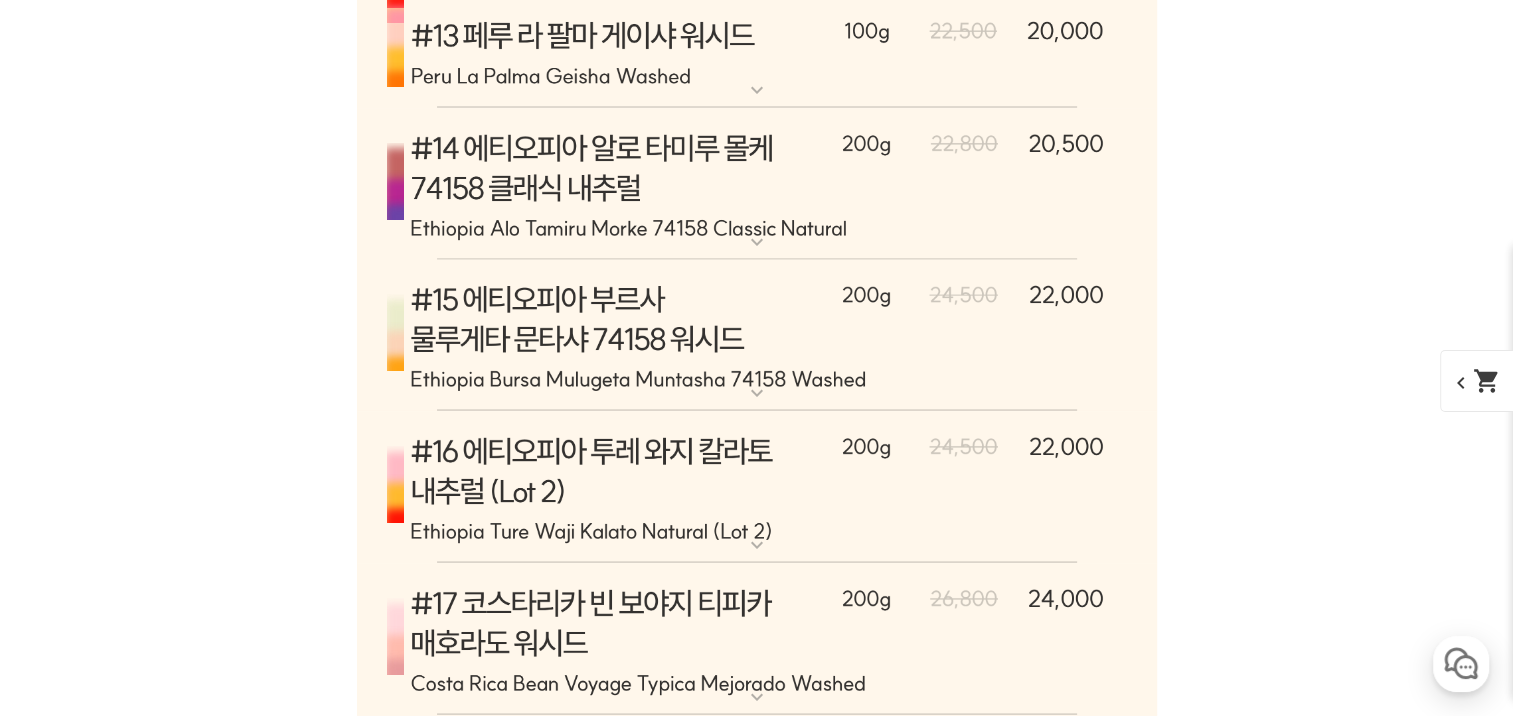 click at bounding box center (757, -1264) 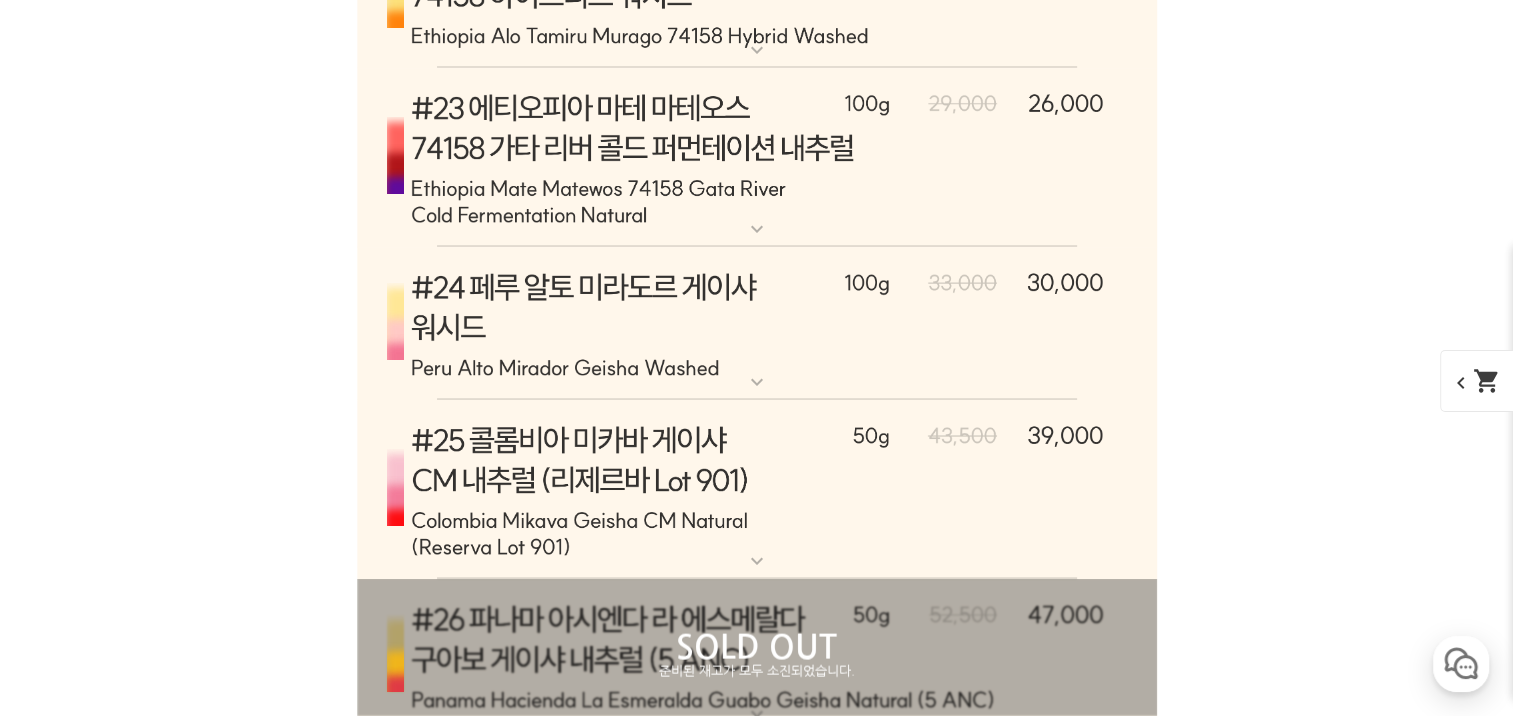 scroll, scrollTop: 11683, scrollLeft: 0, axis: vertical 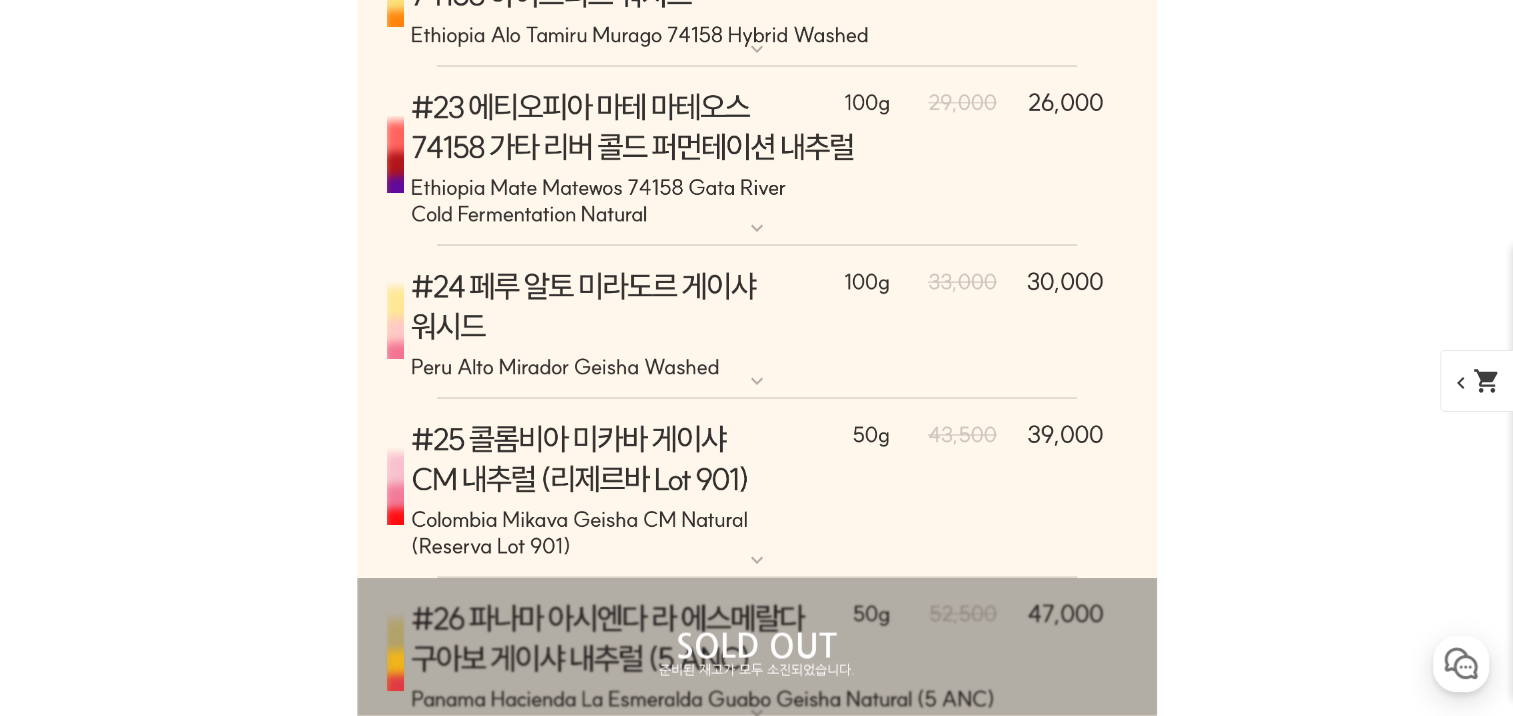 click at bounding box center [757, -1568] 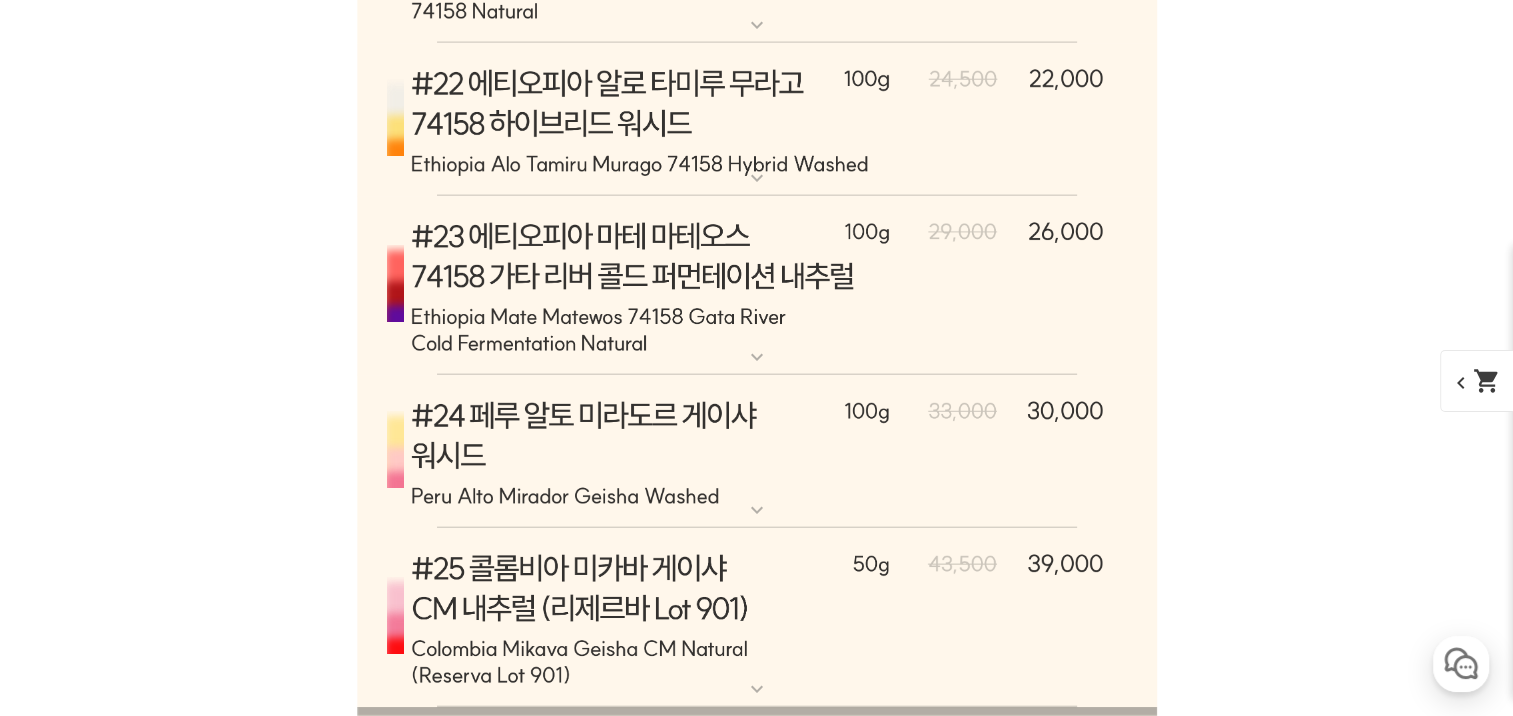 scroll, scrollTop: 12683, scrollLeft: 0, axis: vertical 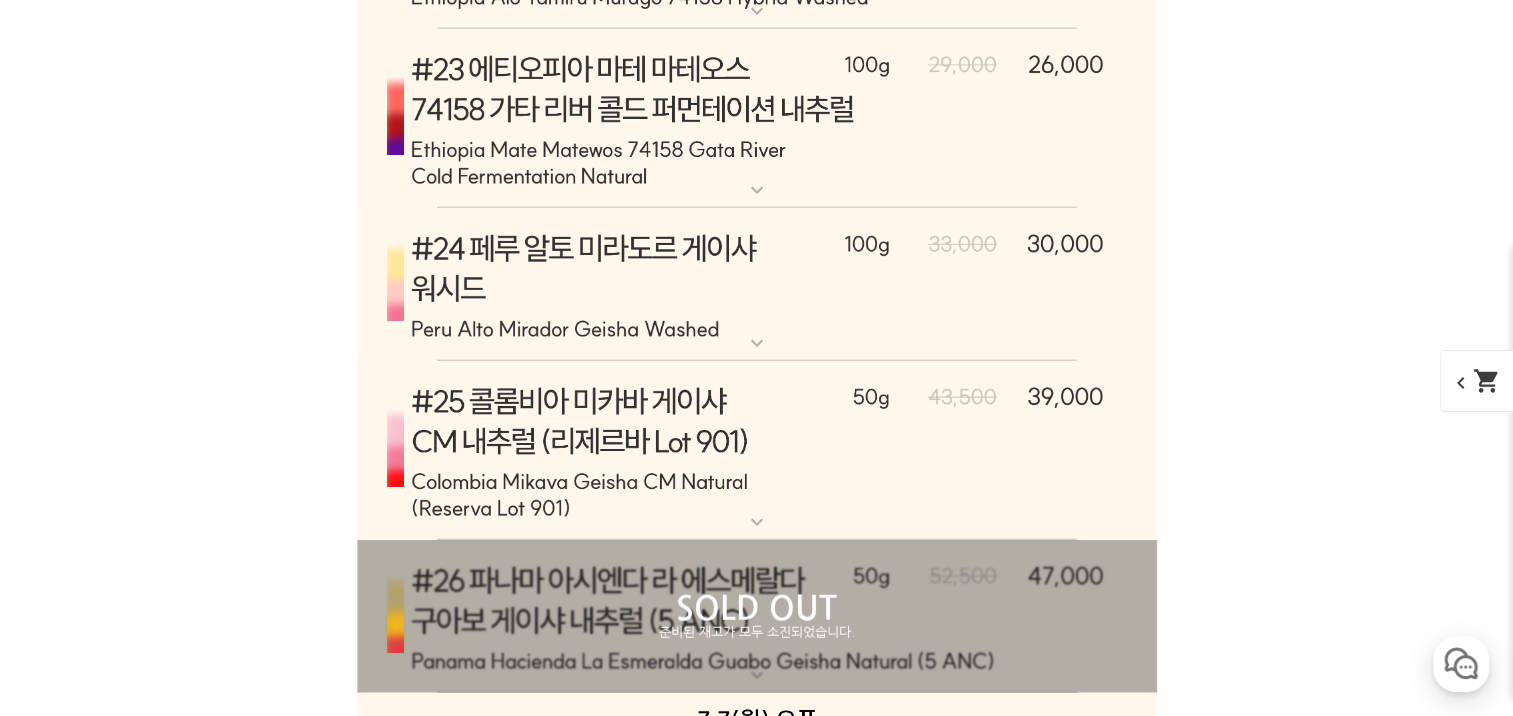 click at bounding box center [757, -1591] 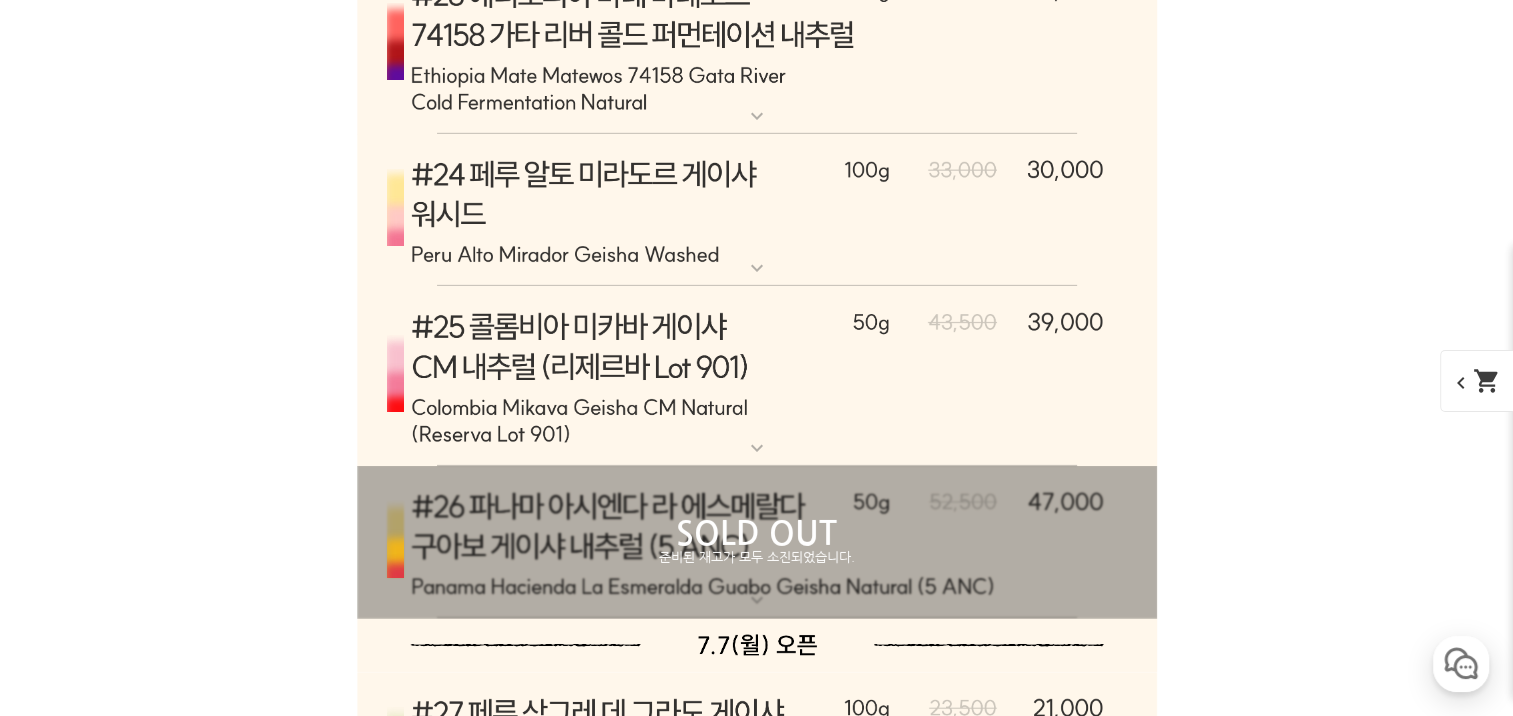 scroll, scrollTop: 14016, scrollLeft: 0, axis: vertical 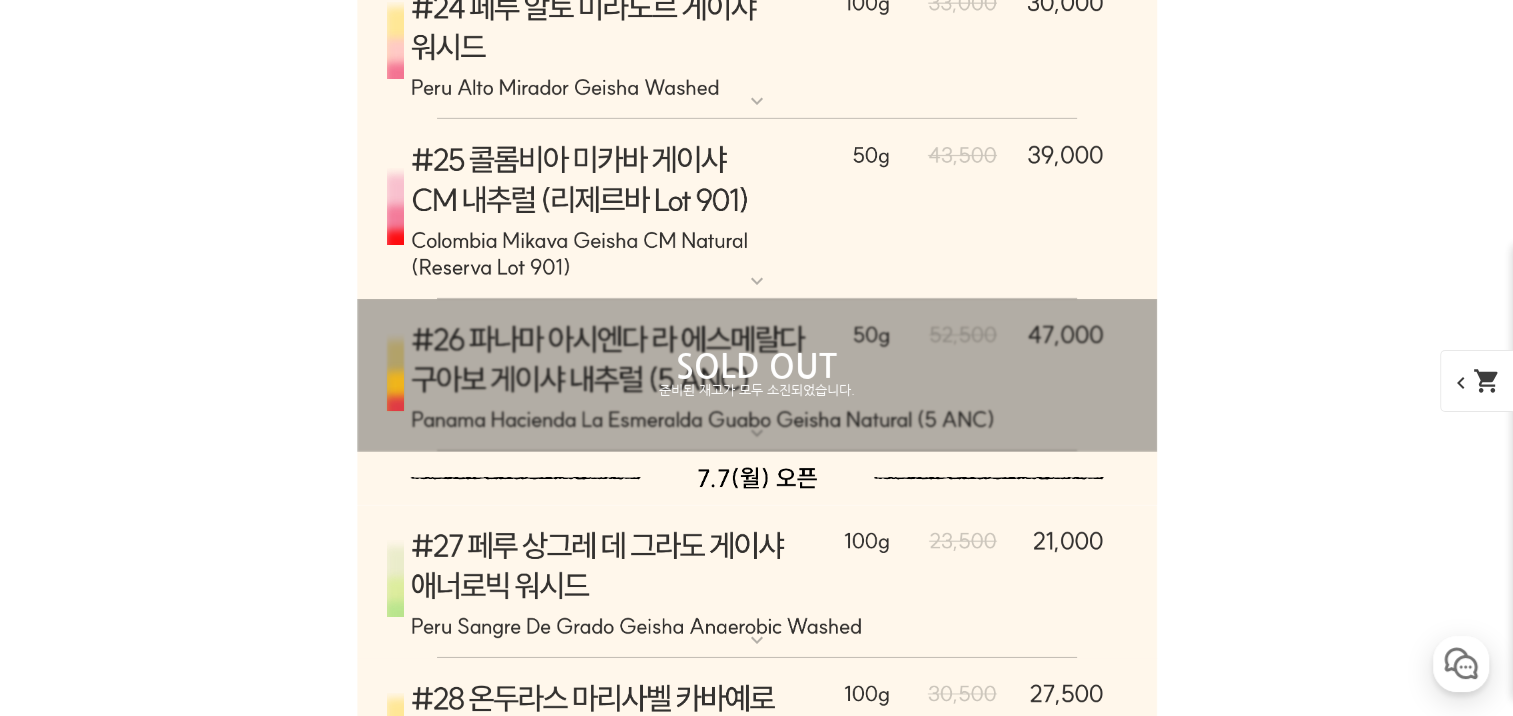click at bounding box center [757, -1749] 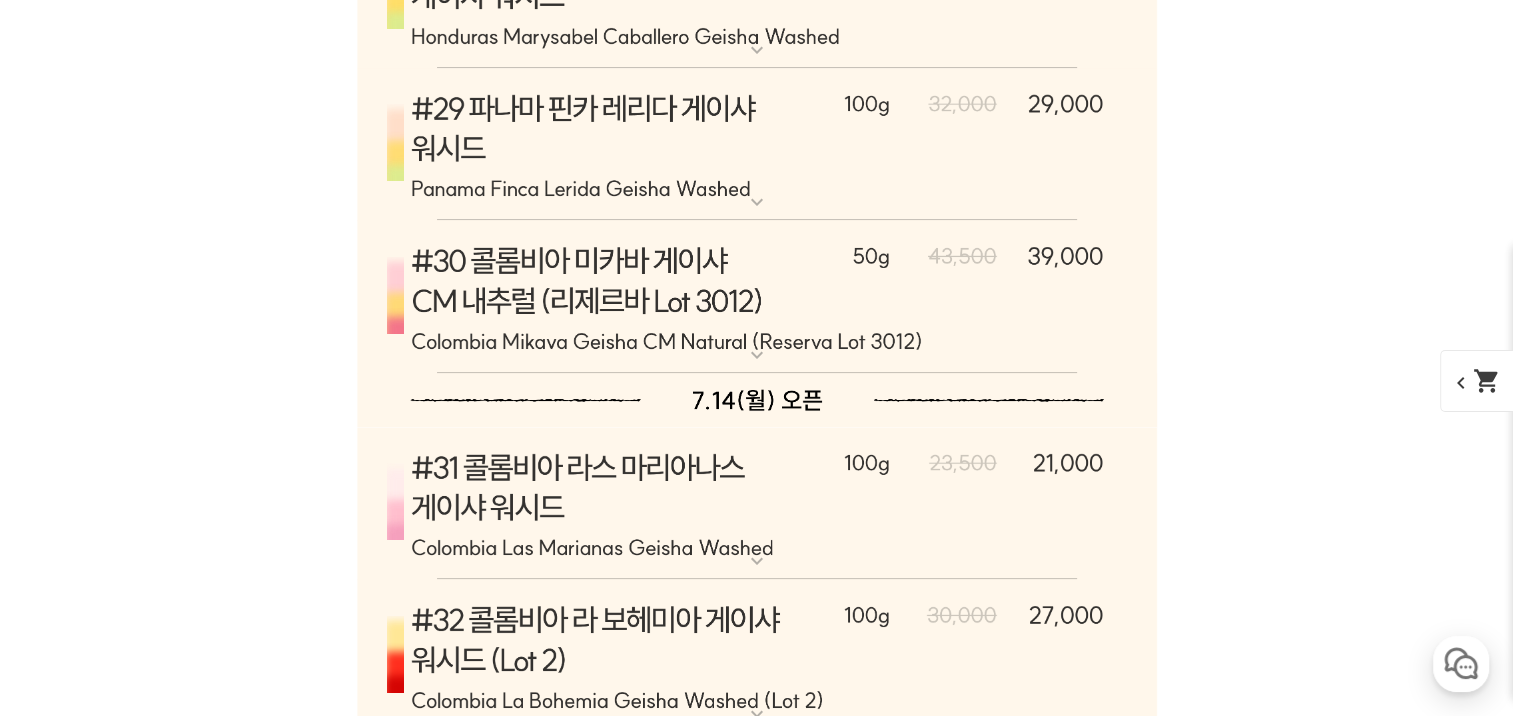 scroll, scrollTop: 16016, scrollLeft: 0, axis: vertical 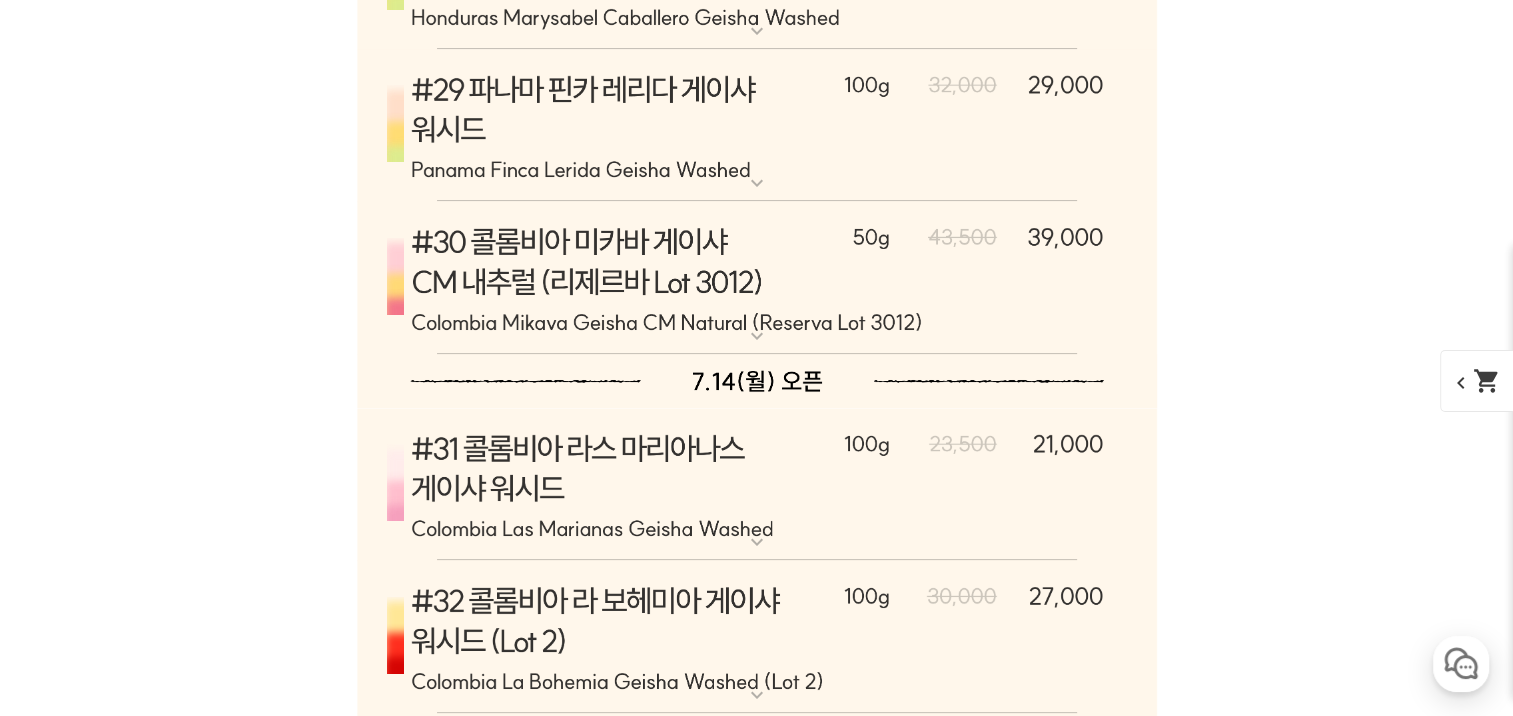 click at bounding box center [757, -2280] 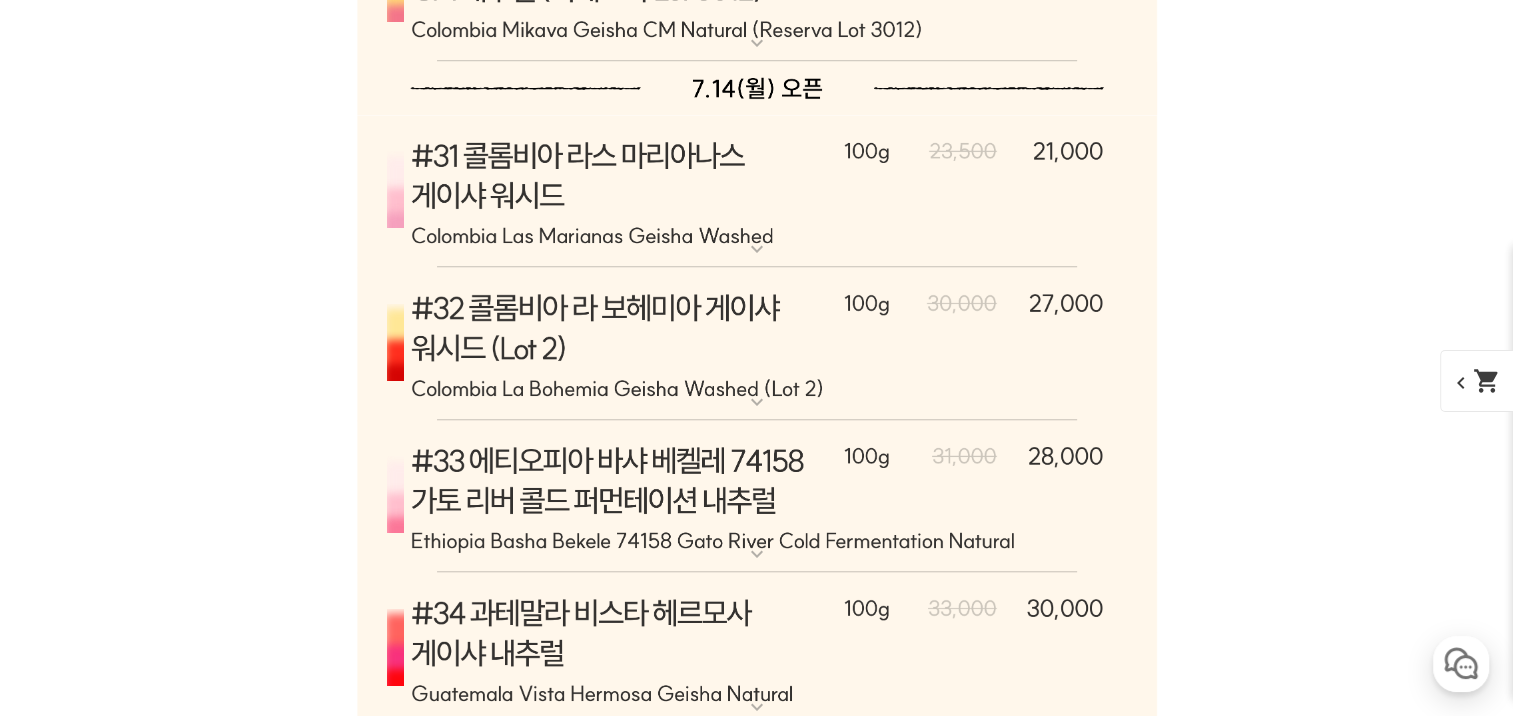 scroll, scrollTop: 17516, scrollLeft: 0, axis: vertical 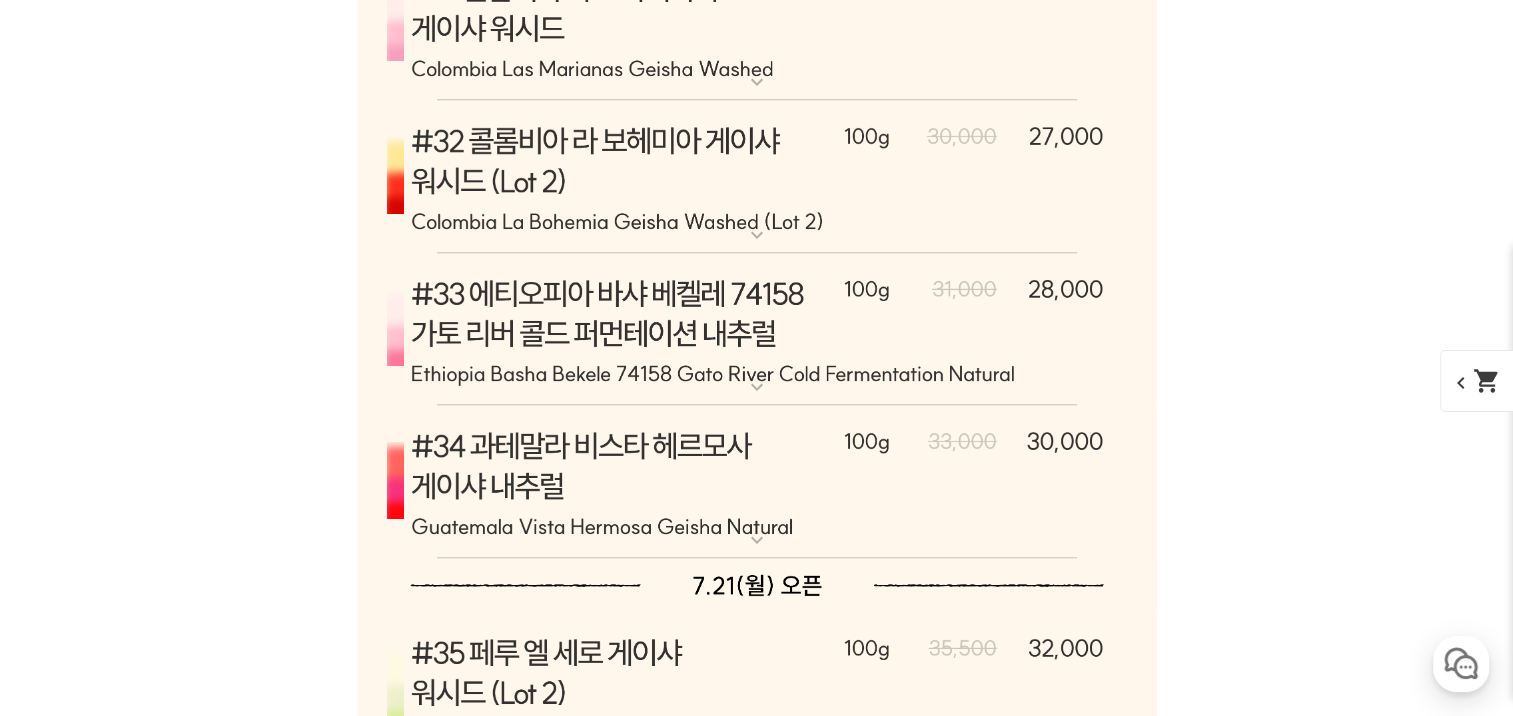 click at bounding box center [757, -2456] 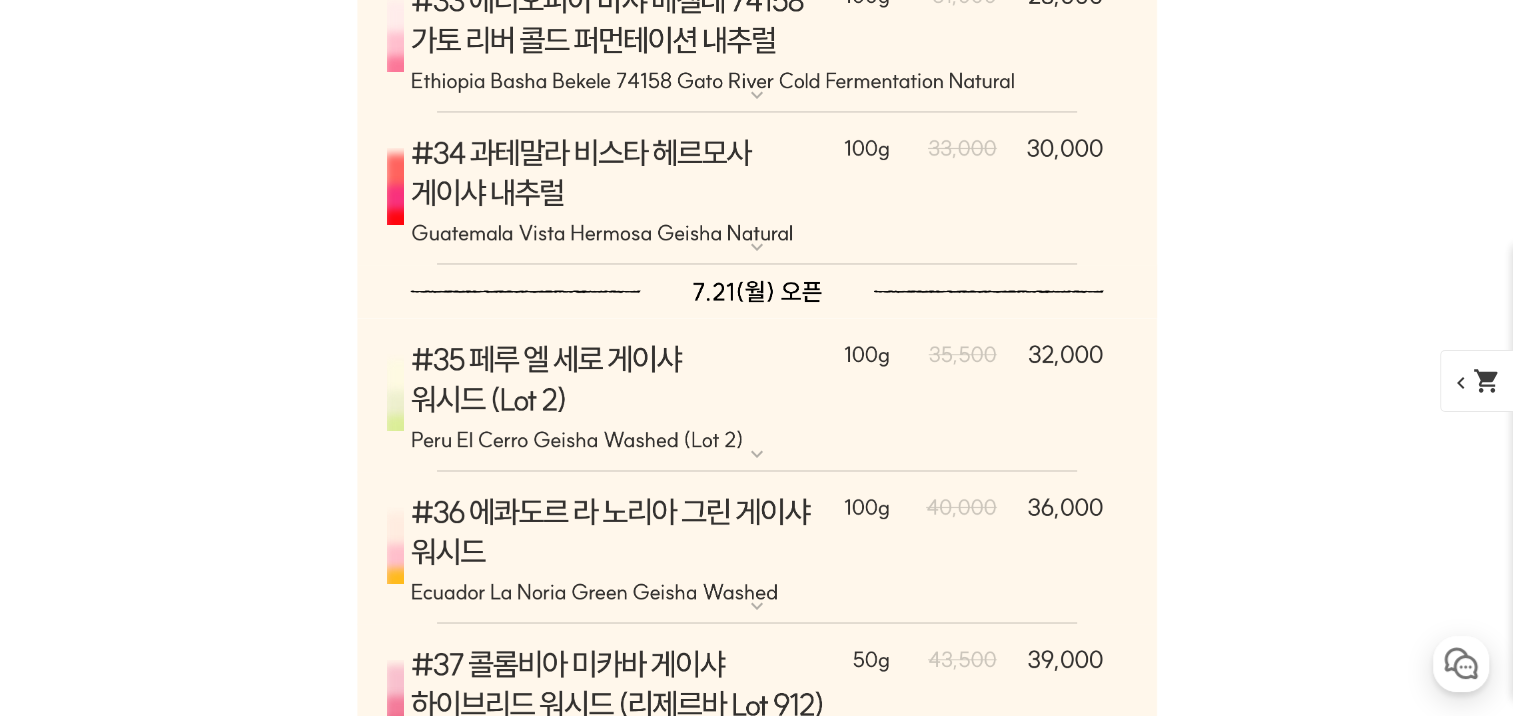 scroll, scrollTop: 19016, scrollLeft: 0, axis: vertical 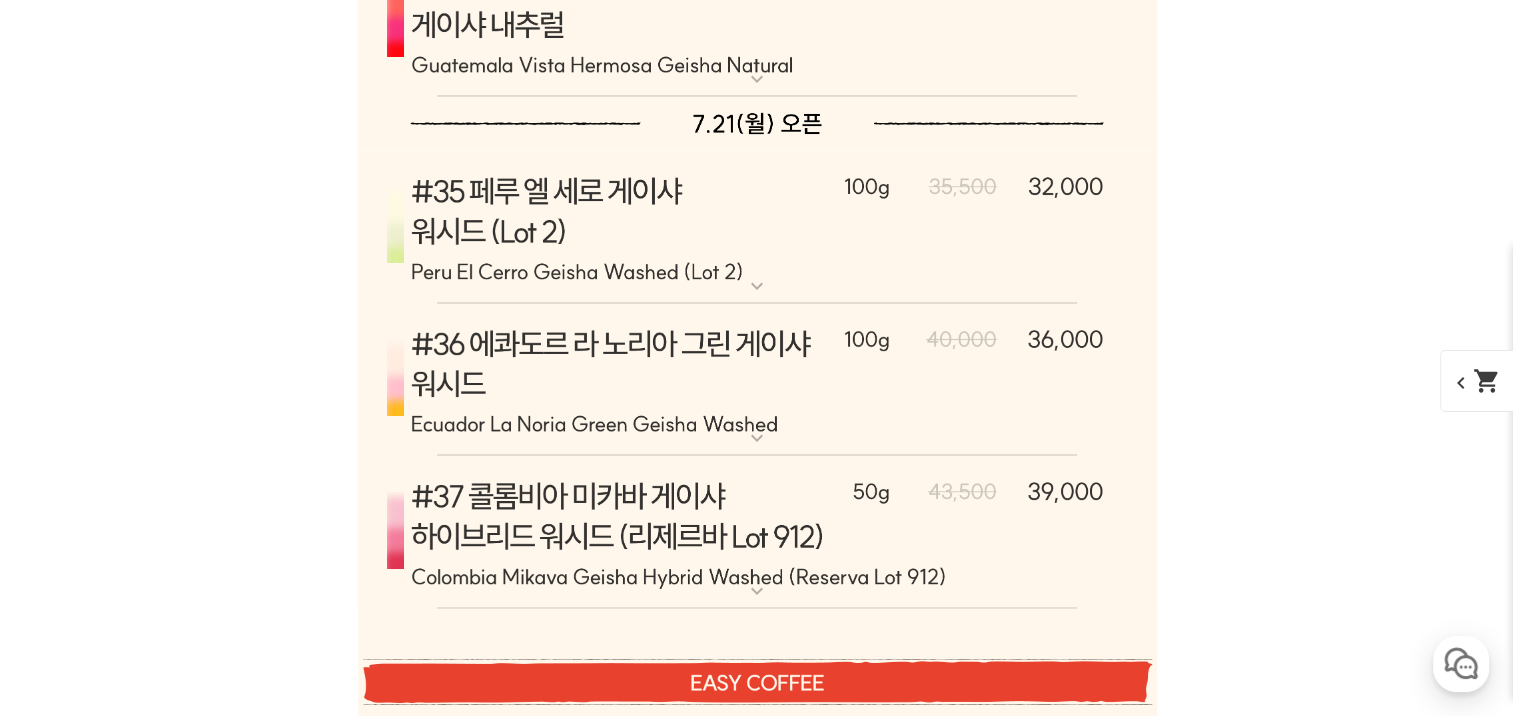 click at bounding box center [757, -2461] 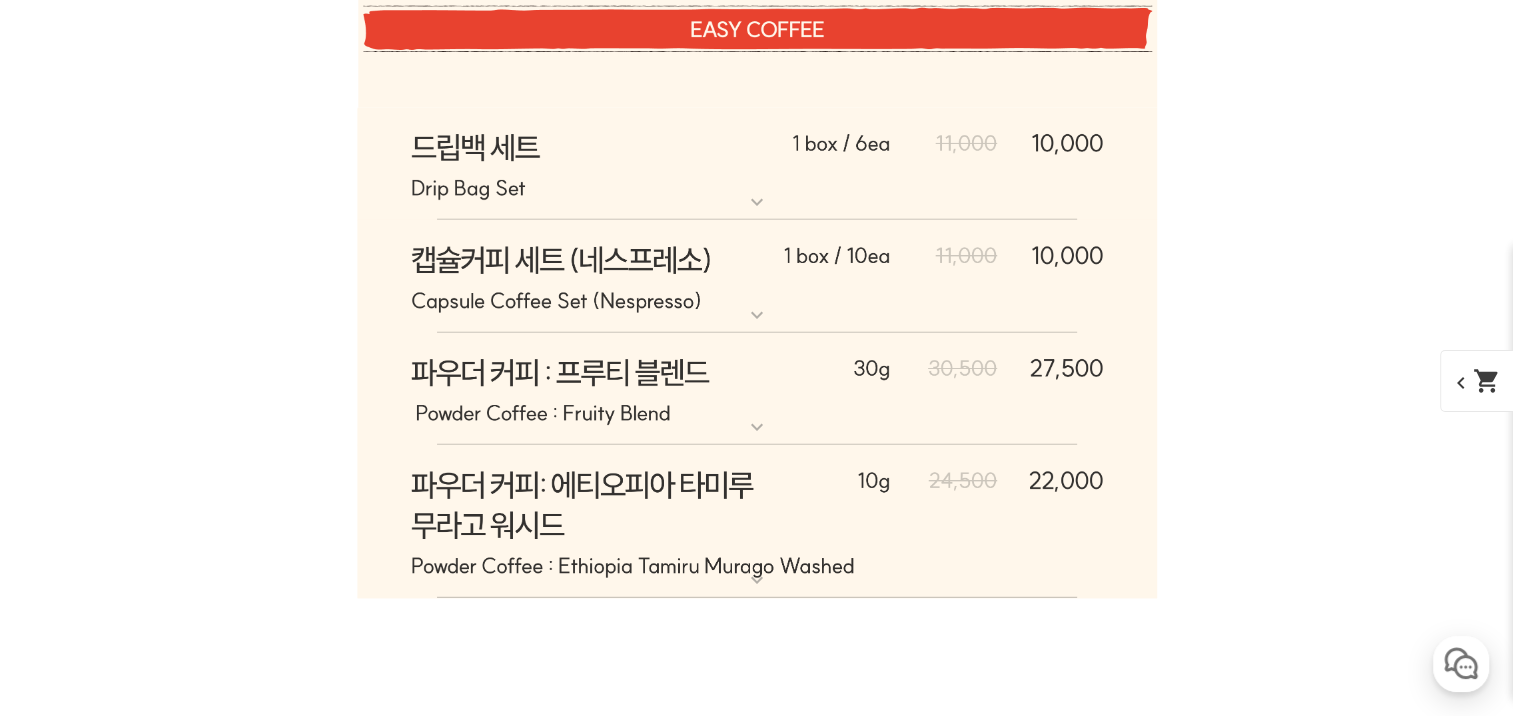 scroll, scrollTop: 20683, scrollLeft: 0, axis: vertical 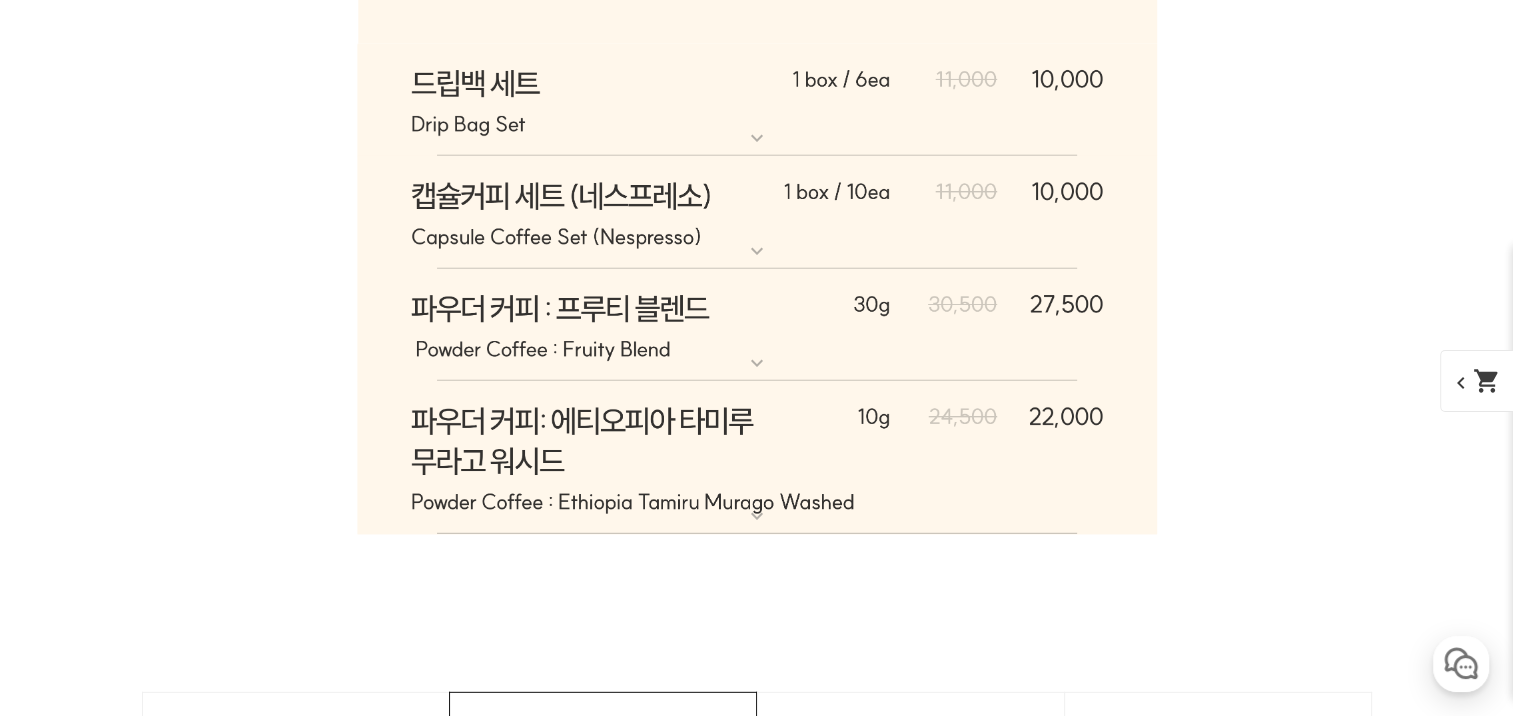 click at bounding box center (757, -2190) 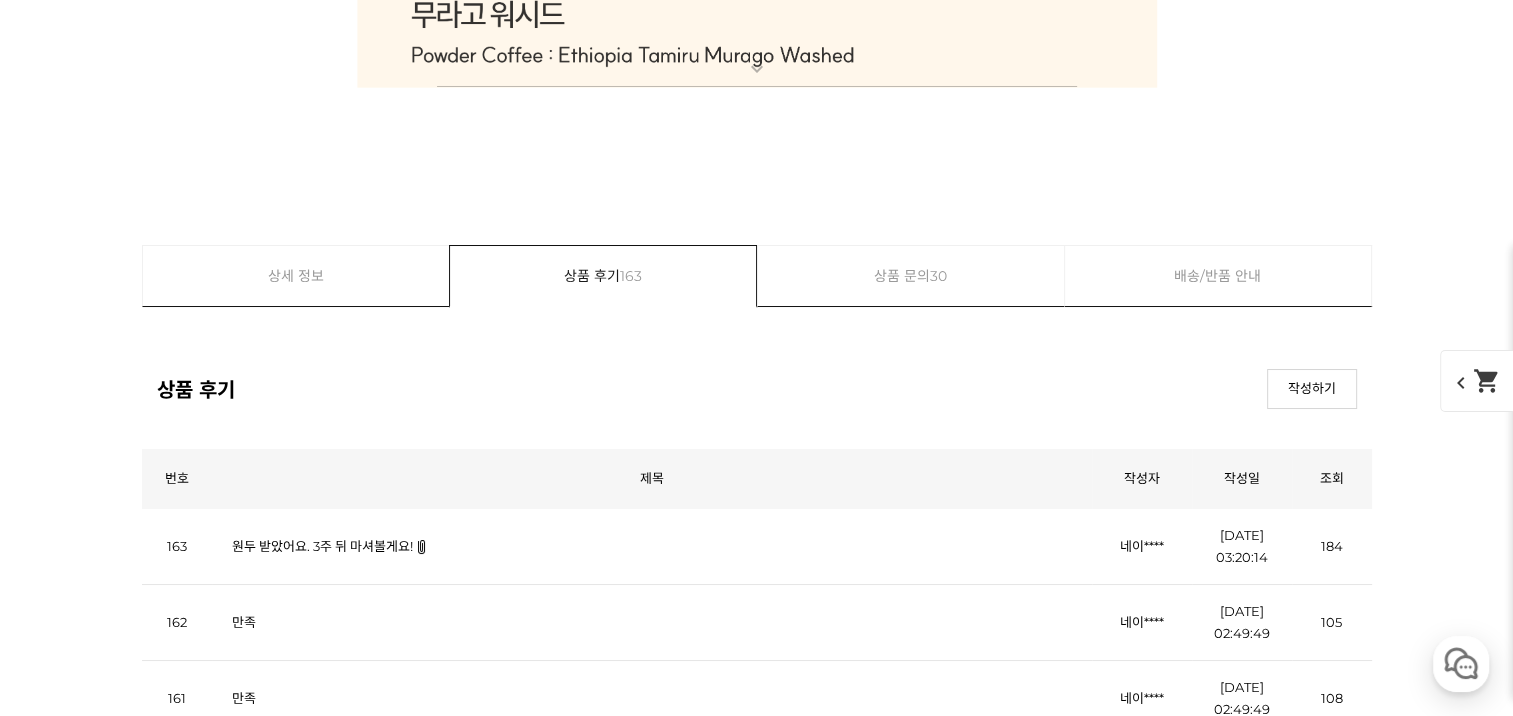 scroll, scrollTop: 22516, scrollLeft: 0, axis: vertical 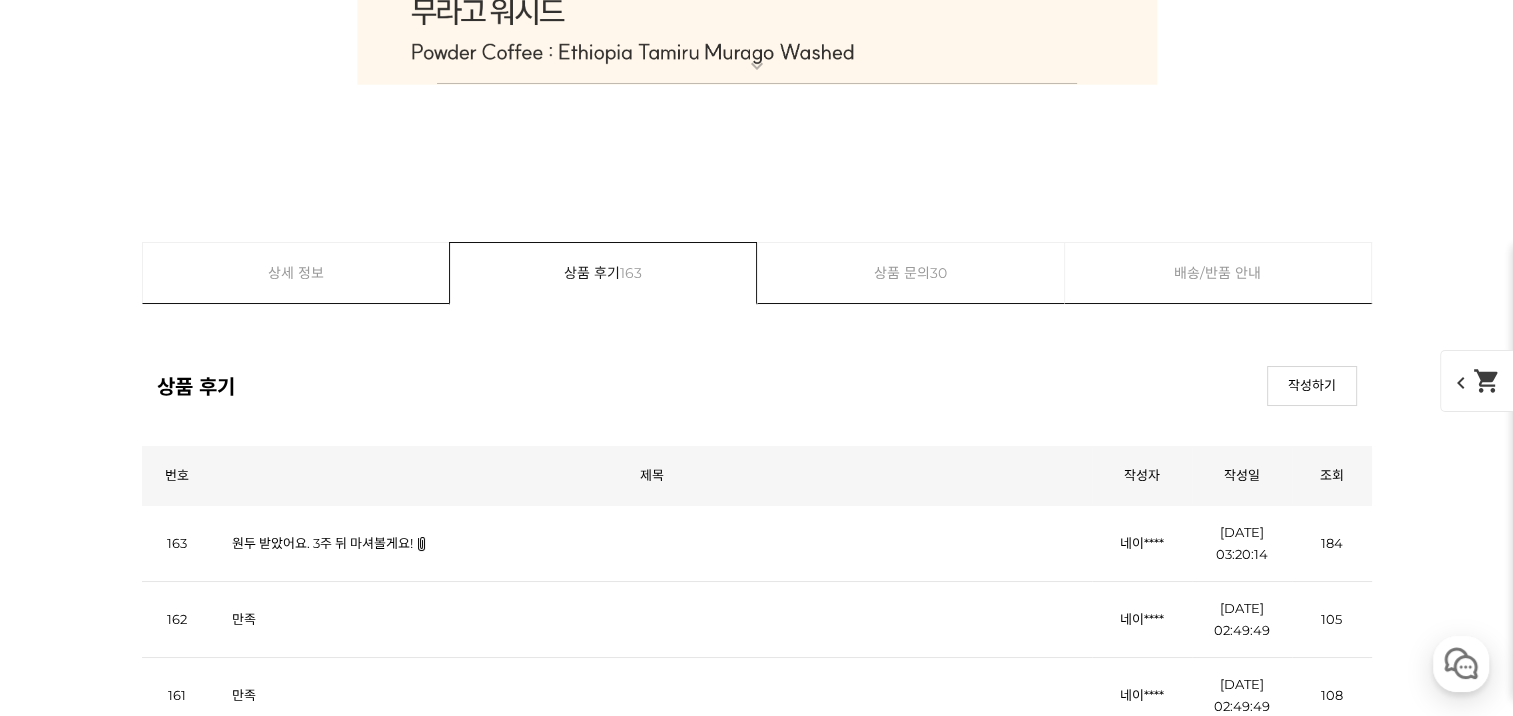 click on "SOLD OUT" at bounding box center (757, -2483) 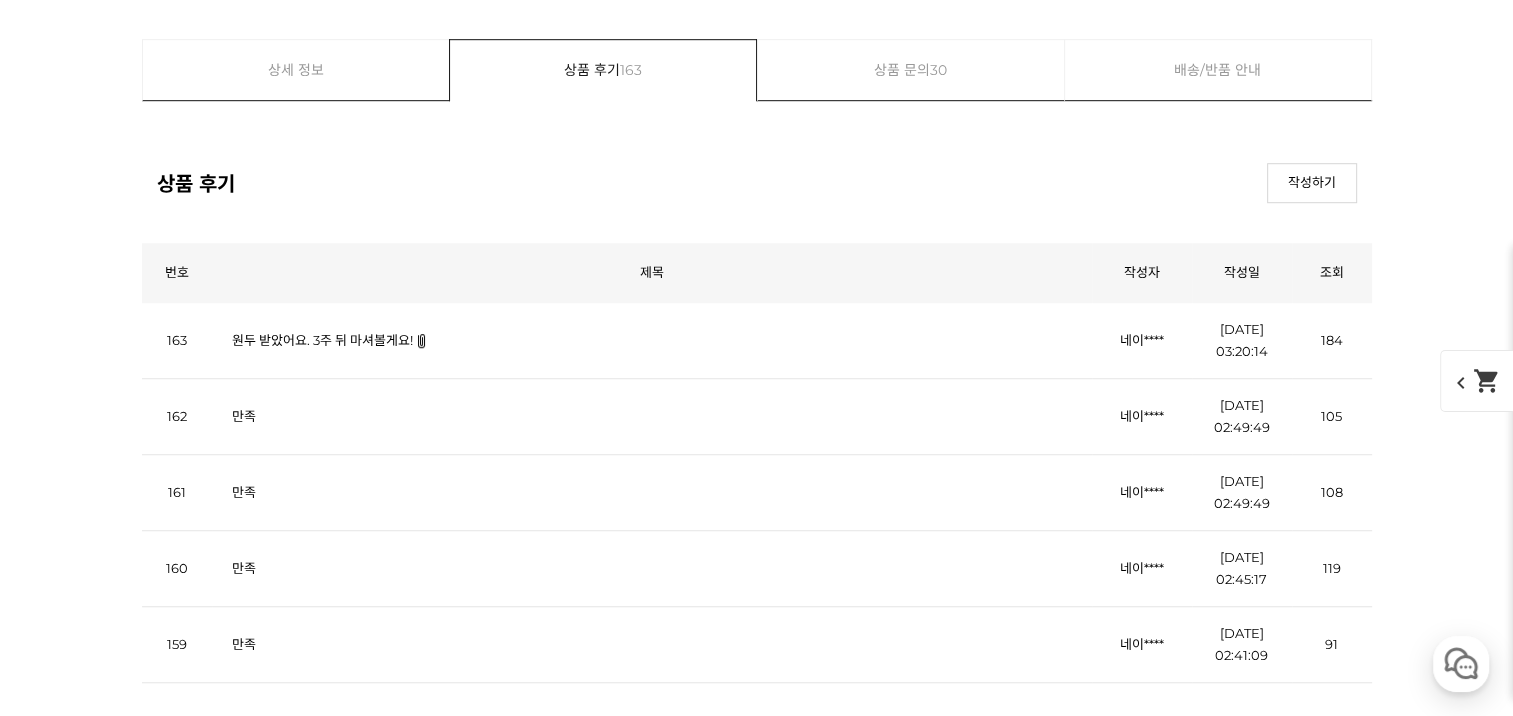 scroll, scrollTop: 24183, scrollLeft: 0, axis: vertical 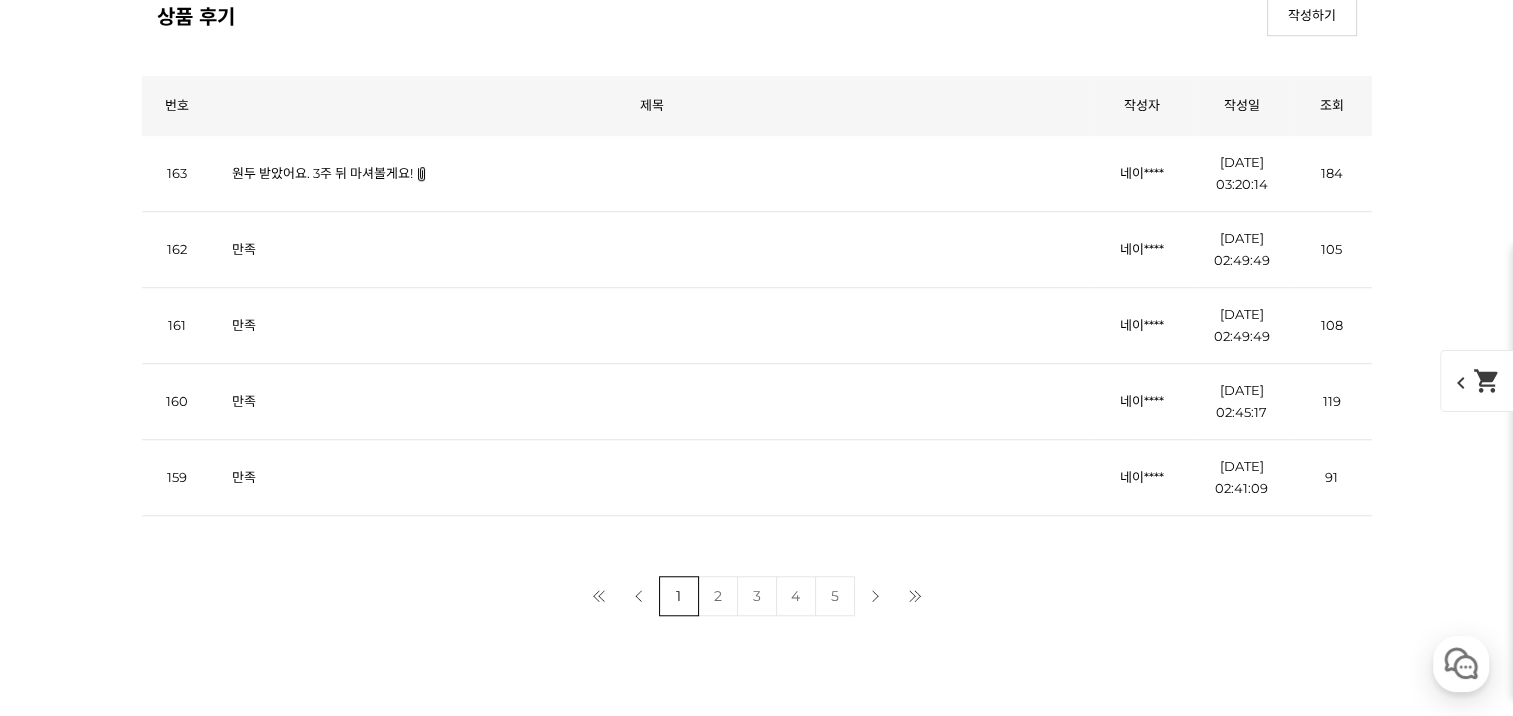 click at bounding box center (757, -2485) 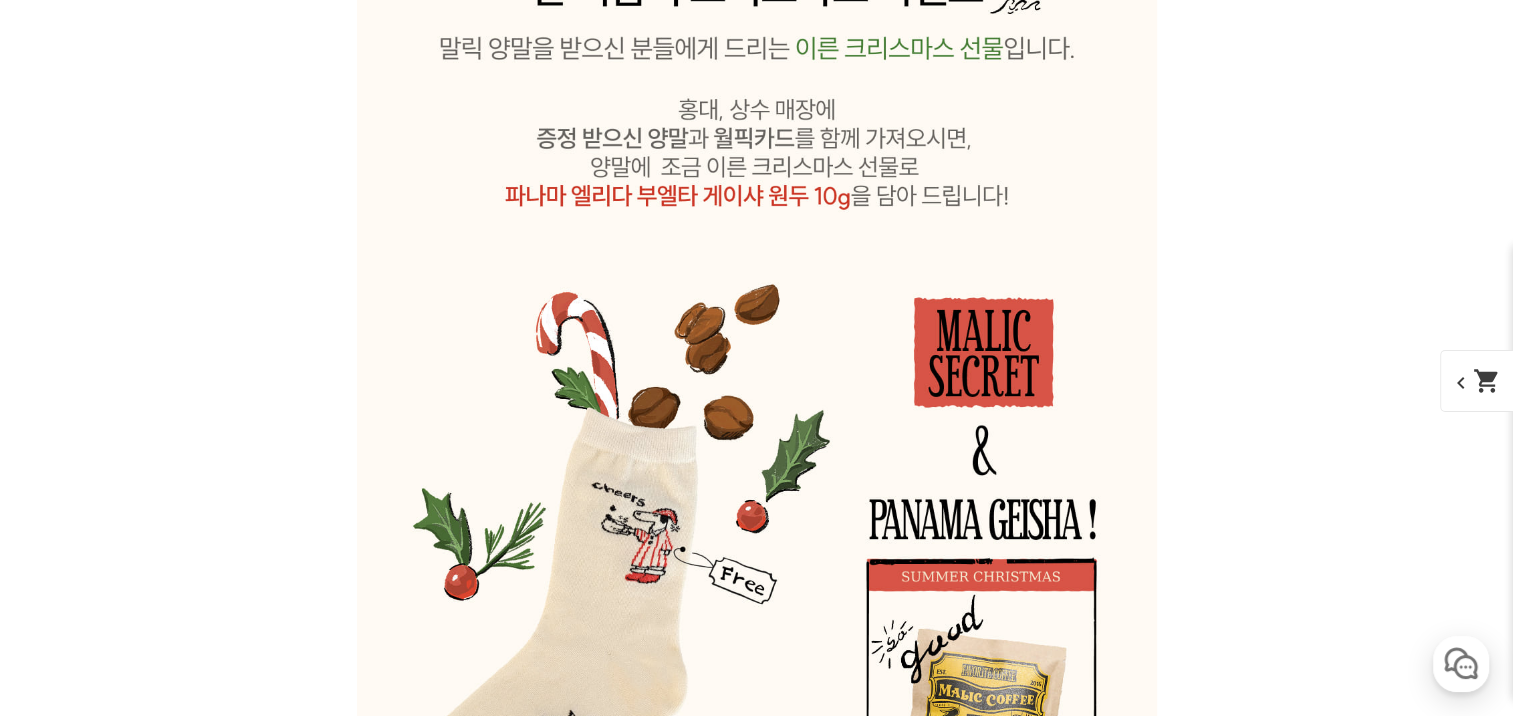scroll, scrollTop: 27183, scrollLeft: 0, axis: vertical 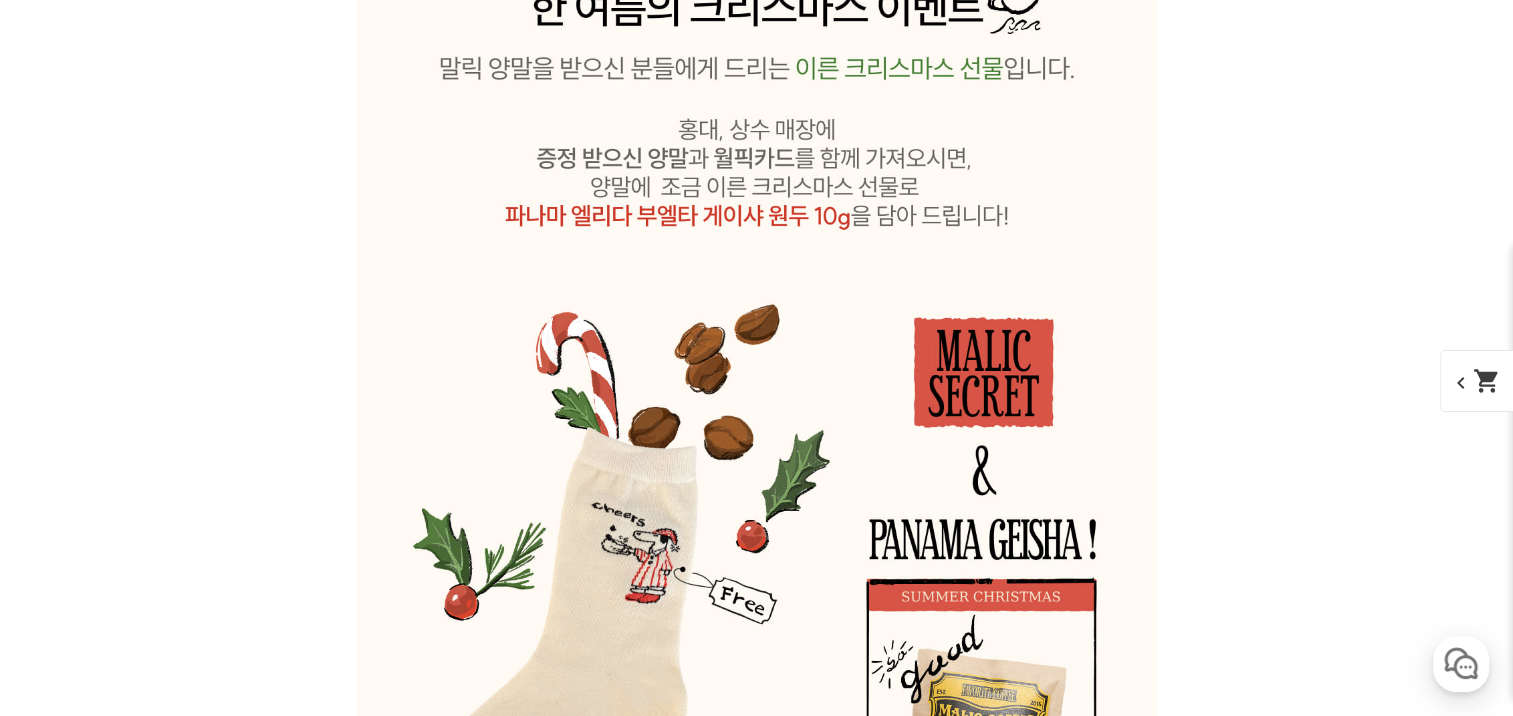 click at bounding box center [757, -2499] 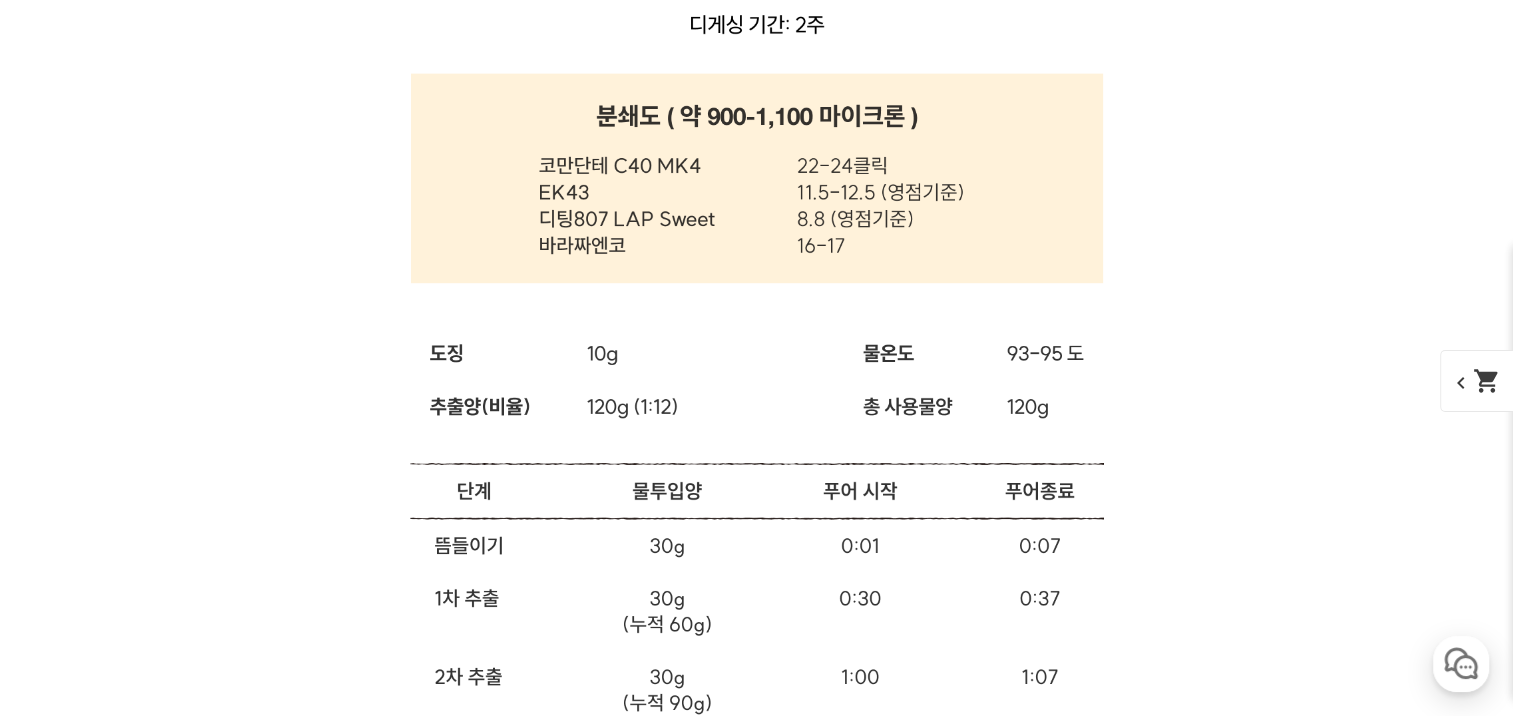 scroll, scrollTop: 45683, scrollLeft: 0, axis: vertical 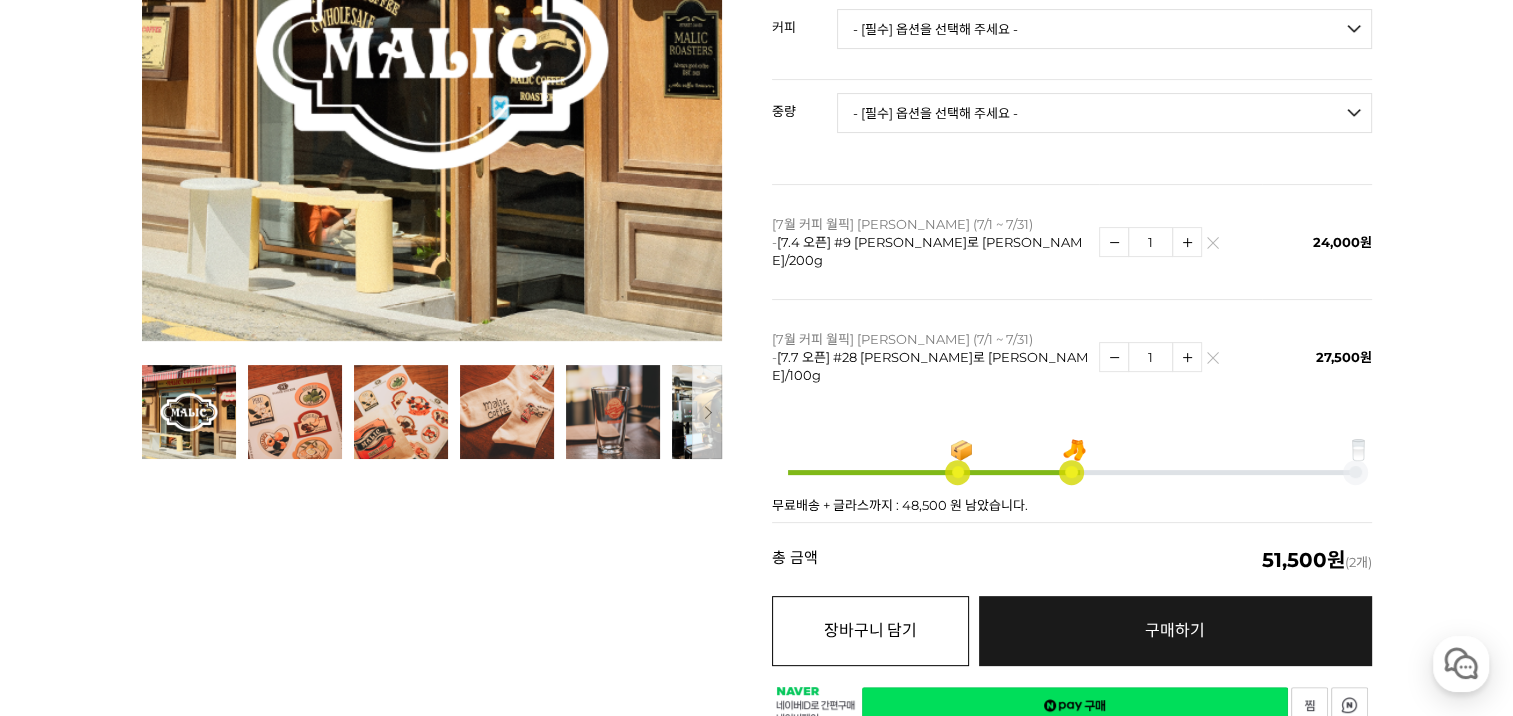 click on "장바구니 담기" at bounding box center [870, 631] 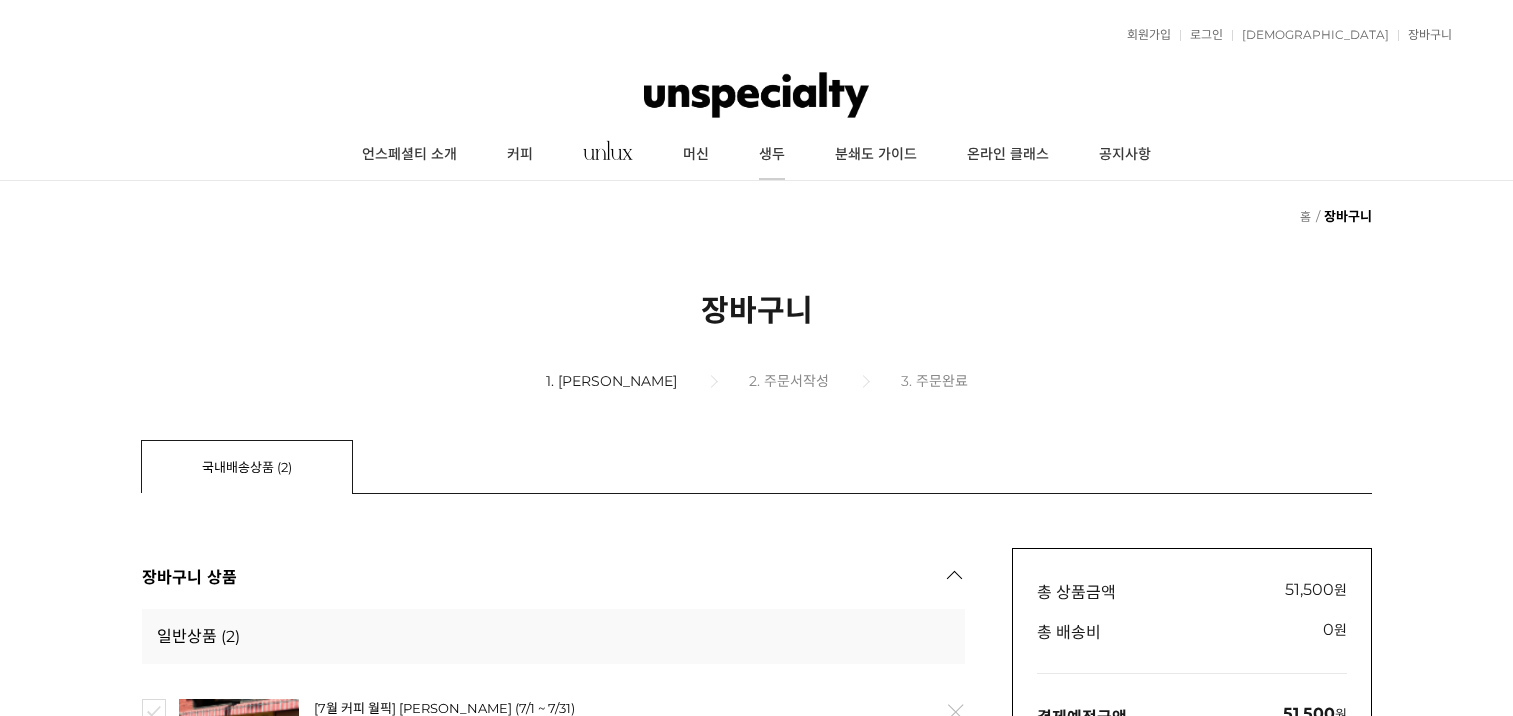 scroll, scrollTop: 0, scrollLeft: 0, axis: both 